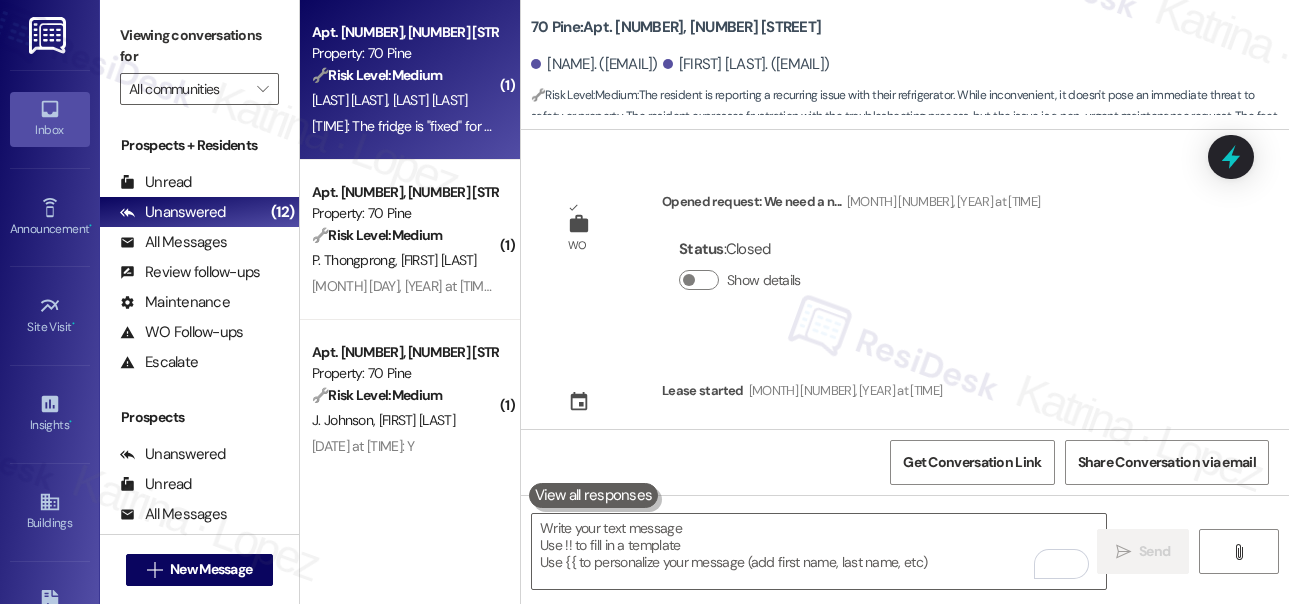 scroll, scrollTop: 0, scrollLeft: 0, axis: both 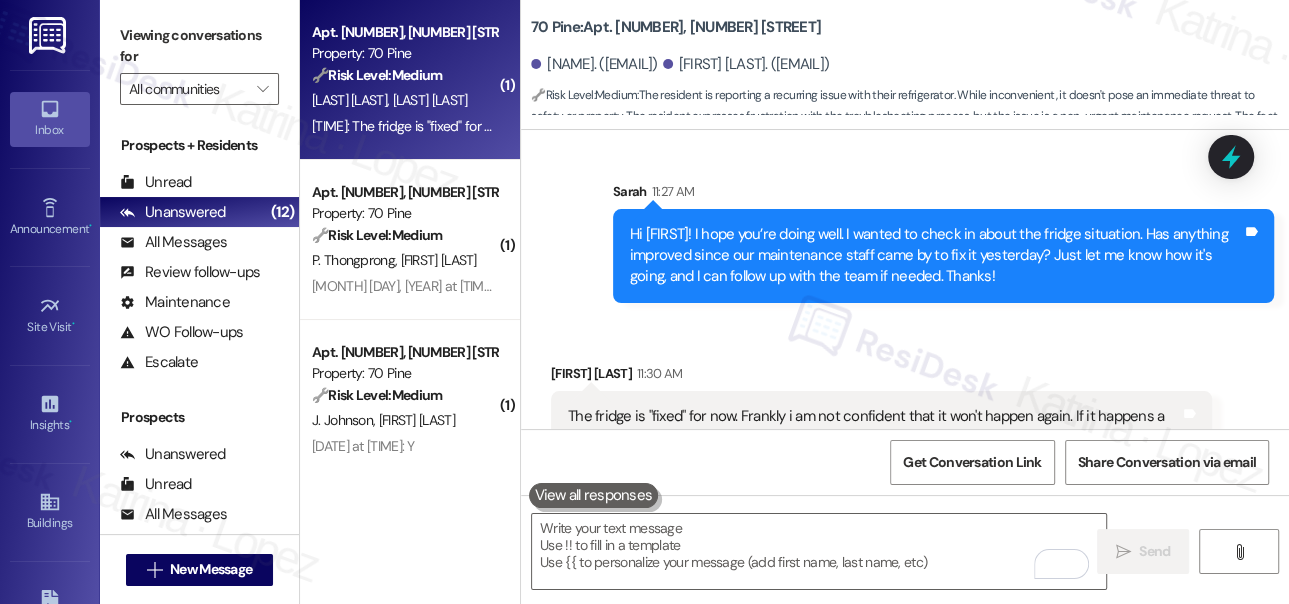 click on "The fridge is "fixed" for now. Frankly i am not confident that it won't happen again. If it happens a third time, we just need to swap out the fridge." at bounding box center [874, 427] 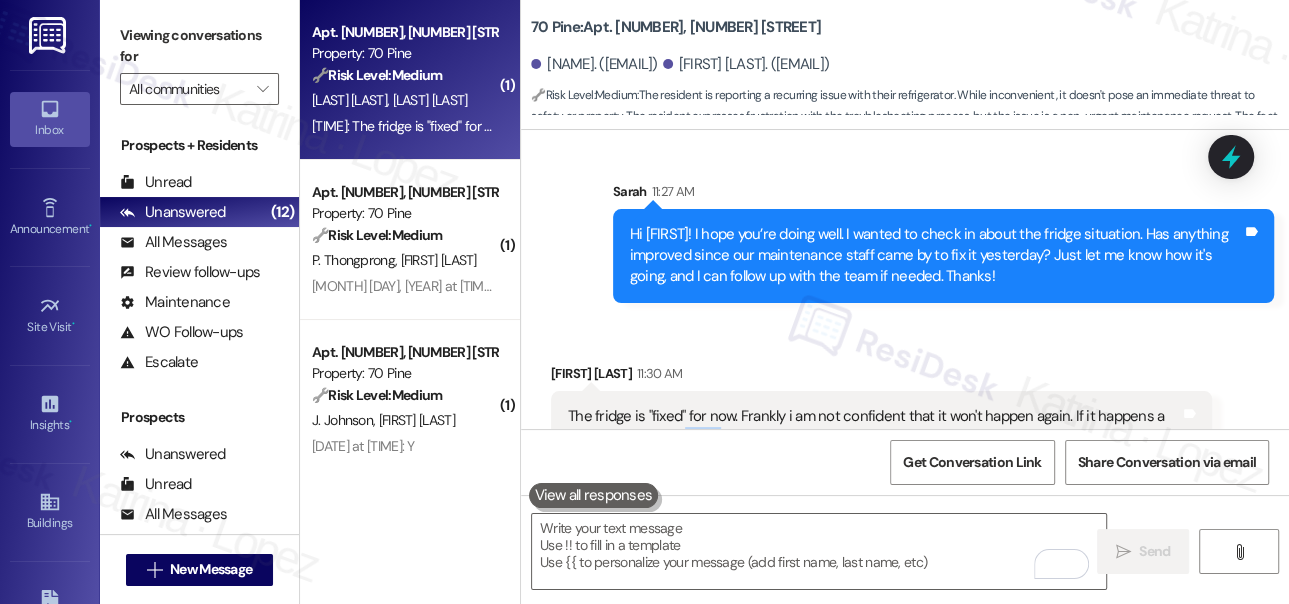click on "The fridge is "fixed" for now. Frankly i am not confident that it won't happen again. If it happens a third time, we just need to swap out the fridge." at bounding box center [874, 427] 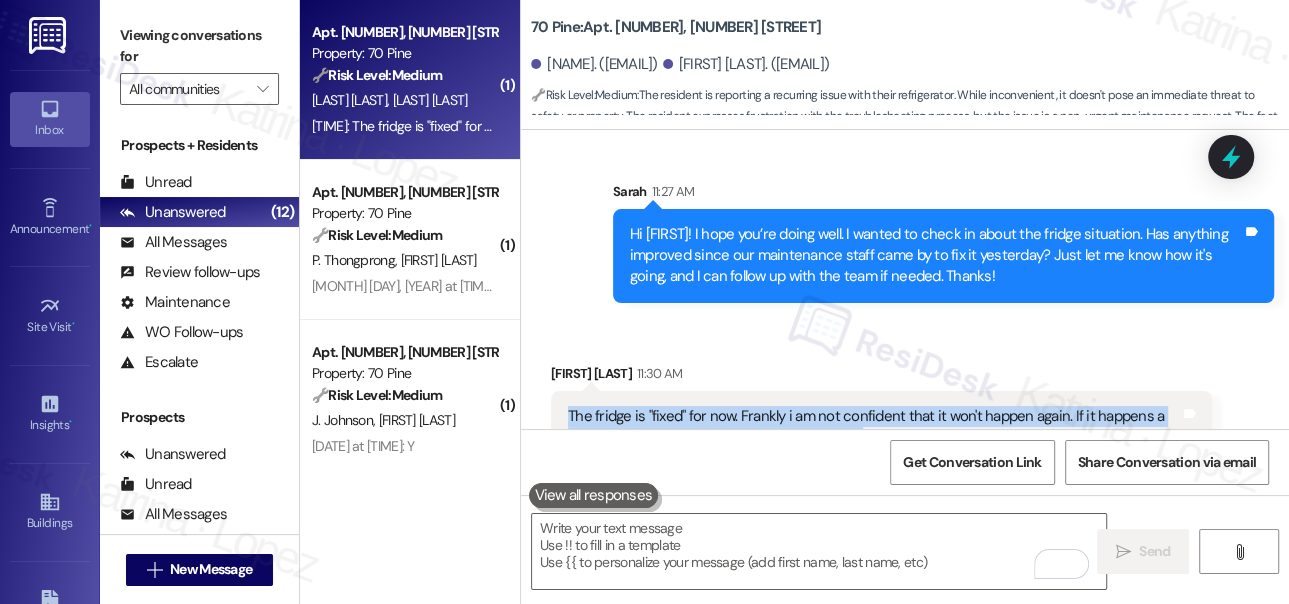 click on "The fridge is "fixed" for now. Frankly i am not confident that it won't happen again. If it happens a third time, we just need to swap out the fridge." at bounding box center (874, 427) 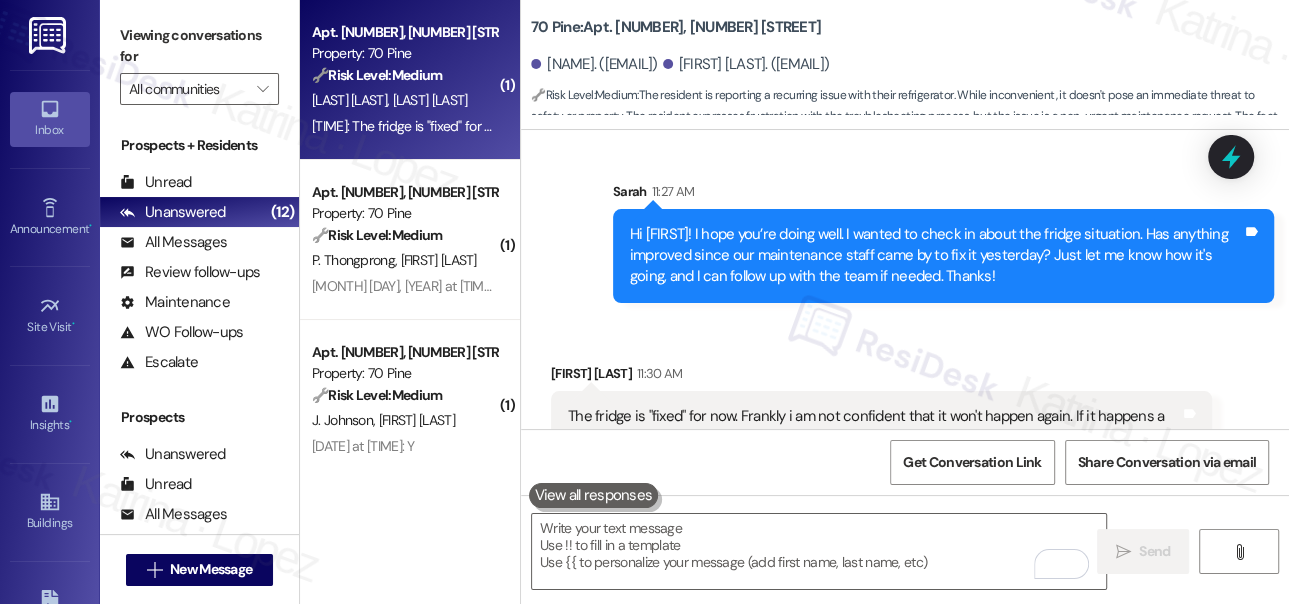 click on "[FIRST] [LAST] [TIME]" at bounding box center (881, 377) 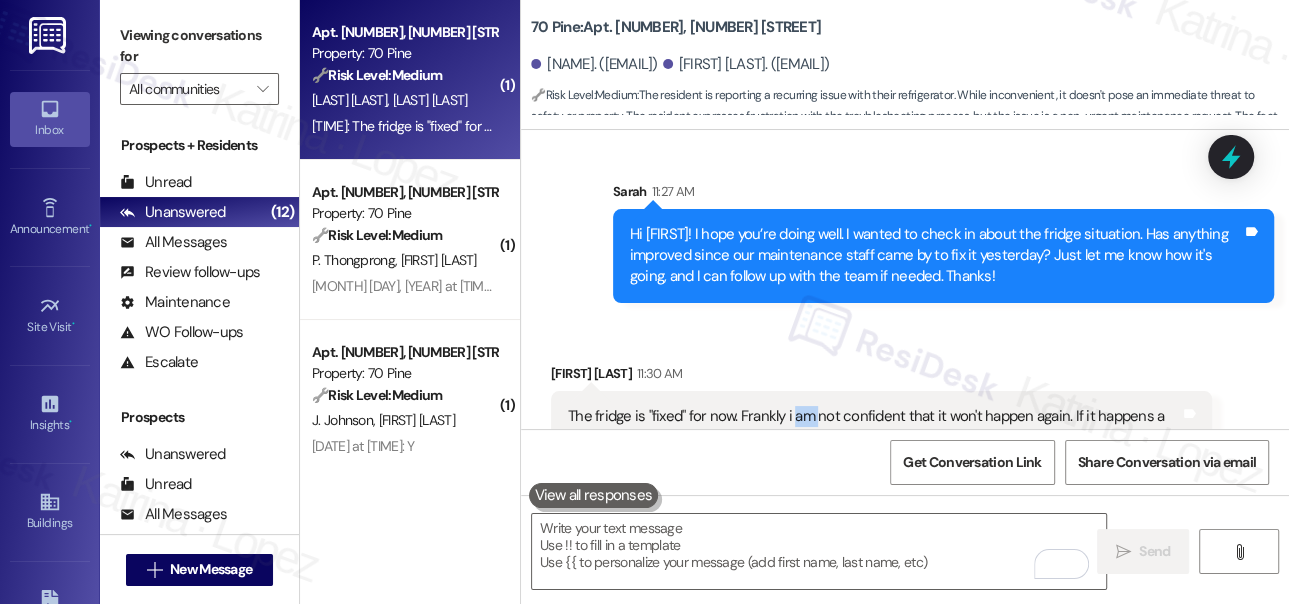 click on "The fridge is "fixed" for now. Frankly i am not confident that it won't happen again. If it happens a third time, we just need to swap out the fridge." at bounding box center (874, 427) 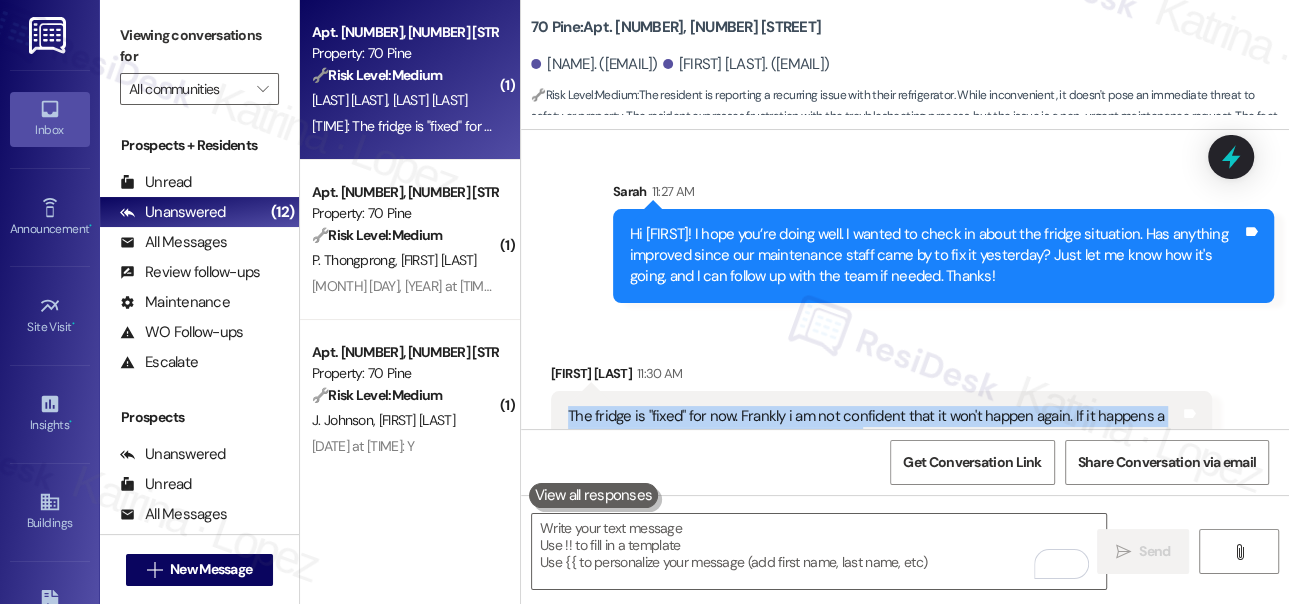 click on "The fridge is "fixed" for now. Frankly i am not confident that it won't happen again. If it happens a third time, we just need to swap out the fridge." at bounding box center [874, 427] 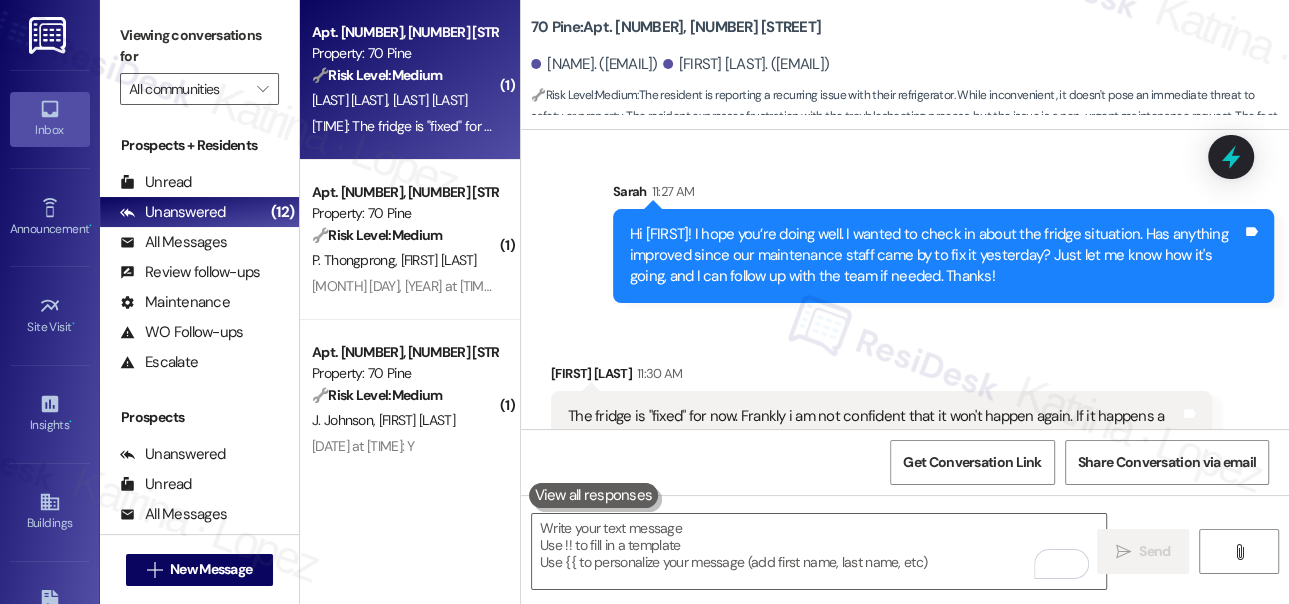 click on "Hi [FIRST]! I hope you’re doing well. I wanted to check in about the fridge situation. Has anything improved since our maintenance staff came by to fix it yesterday? Just let me know how it's going, and I can follow up with the team if needed. Thanks!" at bounding box center (936, 256) 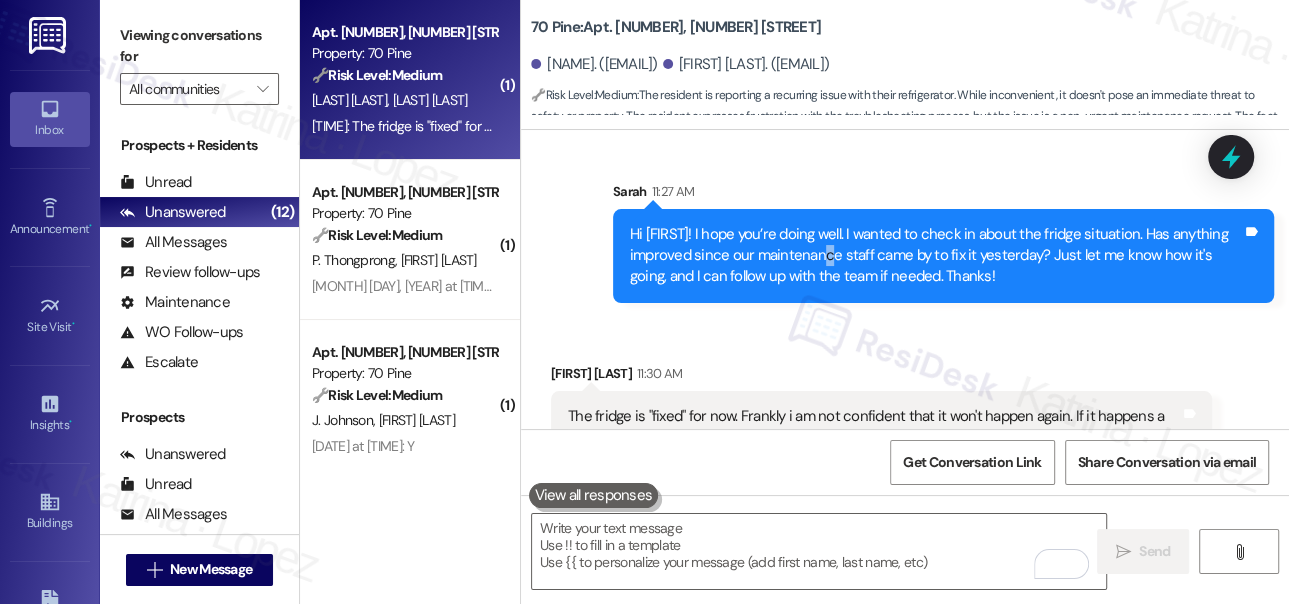 click on "Hi [FIRST]! I hope you’re doing well. I wanted to check in about the fridge situation. Has anything improved since our maintenance staff came by to fix it yesterday? Just let me know how it's going, and I can follow up with the team if needed. Thanks!" at bounding box center [936, 256] 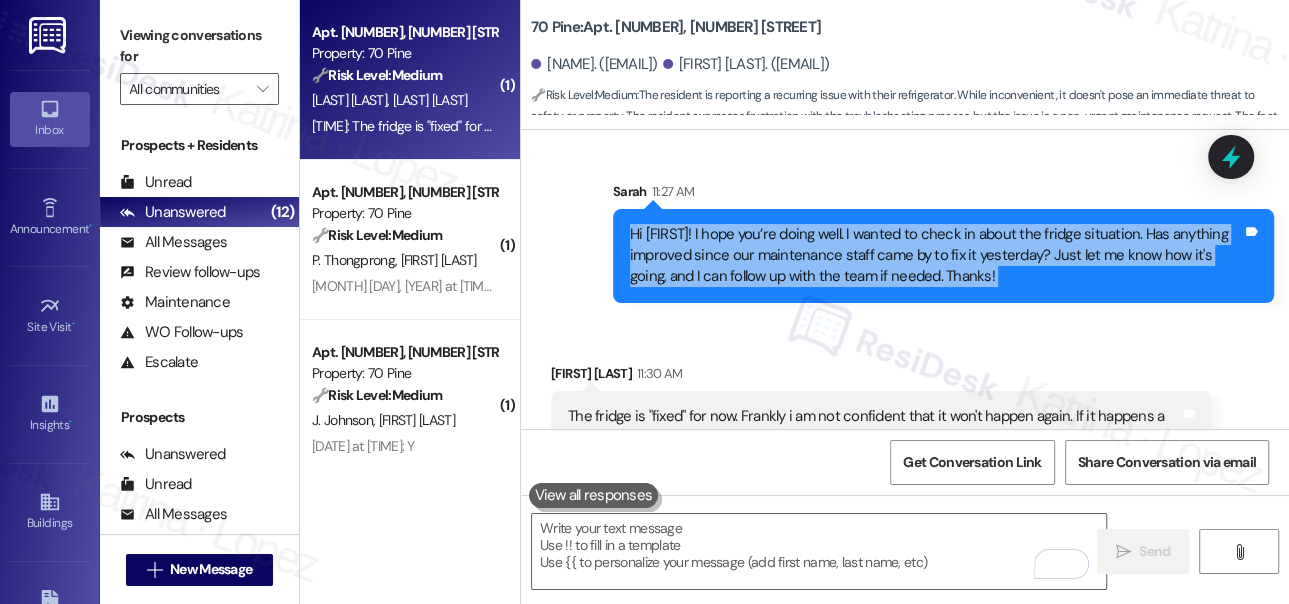 click on "Hi [FIRST]! I hope you’re doing well. I wanted to check in about the fridge situation. Has anything improved since our maintenance staff came by to fix it yesterday? Just let me know how it's going, and I can follow up with the team if needed. Thanks!" at bounding box center (936, 256) 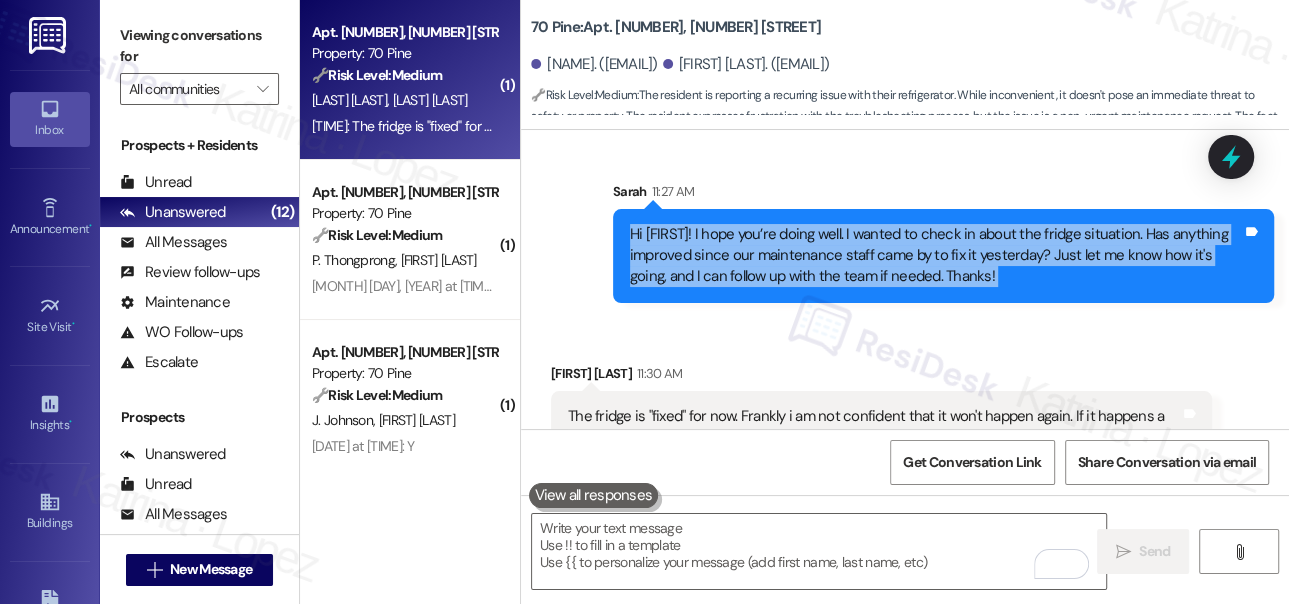 click on "Sent via SMS [FIRST] [TIME] Hi [FIRST]! I hope you’re doing well. I wanted to check in about the fridge situation. Has anything improved since our maintenance staff came by to fix it yesterday? Just let me know how it's going, and I can follow up with the team if needed. Thanks! Tags and notes" at bounding box center (943, 242) 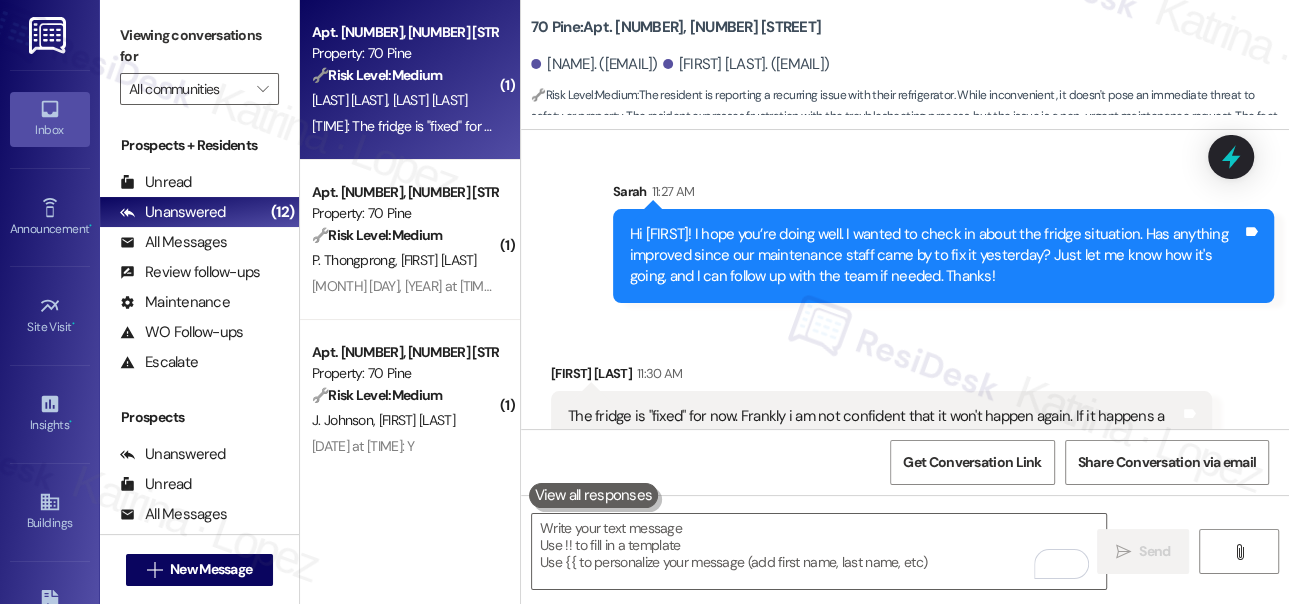 click on "Hi [FIRST]! I hope you’re doing well. I wanted to check in about the fridge situation. Has anything improved since our maintenance staff came by to fix it yesterday? Just let me know how it's going, and I can follow up with the team if needed. Thanks!" at bounding box center [936, 256] 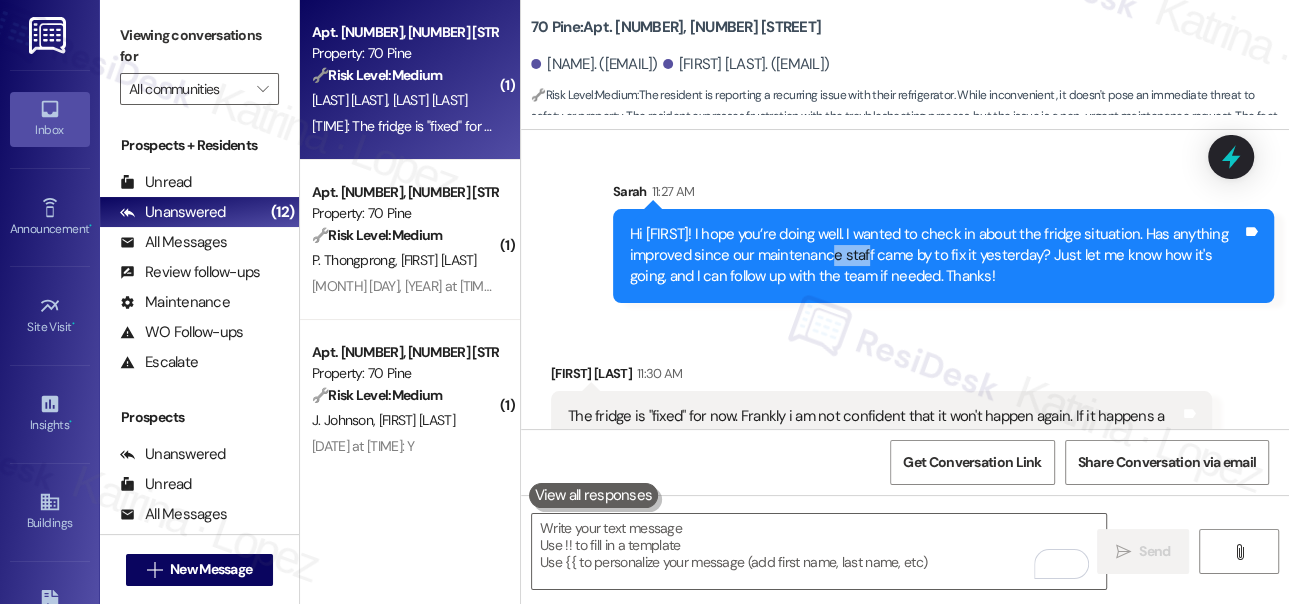 click on "Hi [FIRST]! I hope you’re doing well. I wanted to check in about the fridge situation. Has anything improved since our maintenance staff came by to fix it yesterday? Just let me know how it's going, and I can follow up with the team if needed. Thanks!" at bounding box center (936, 256) 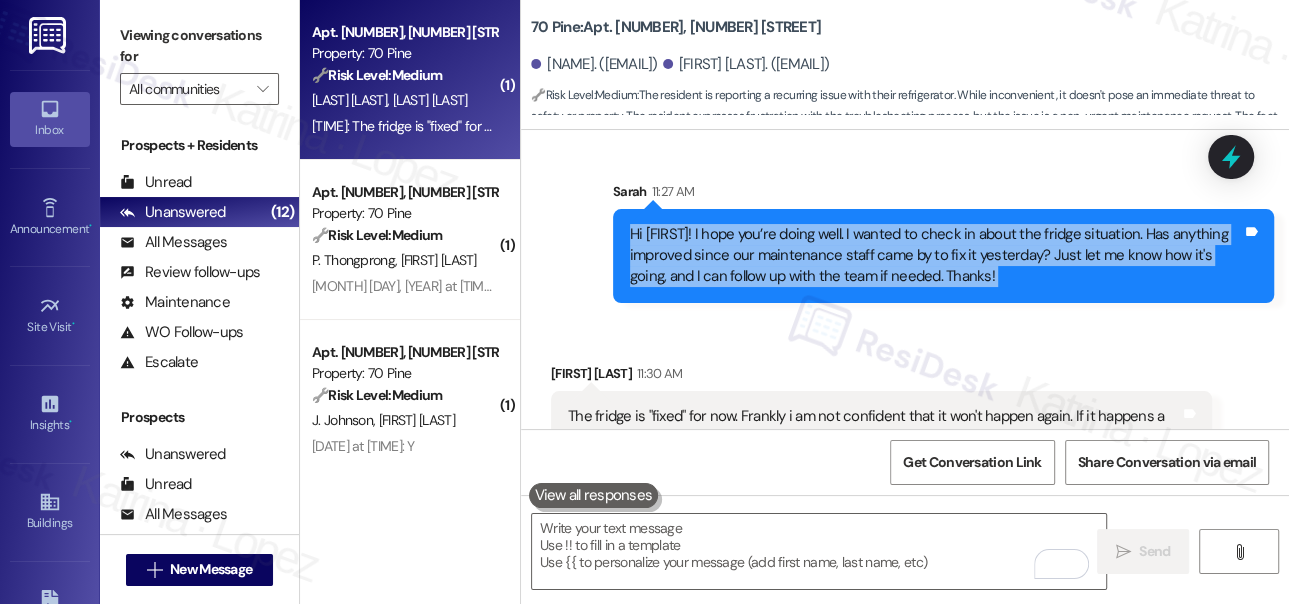 click on "Hi [FIRST]! I hope you’re doing well. I wanted to check in about the fridge situation. Has anything improved since our maintenance staff came by to fix it yesterday? Just let me know how it's going, and I can follow up with the team if needed. Thanks!" at bounding box center (936, 256) 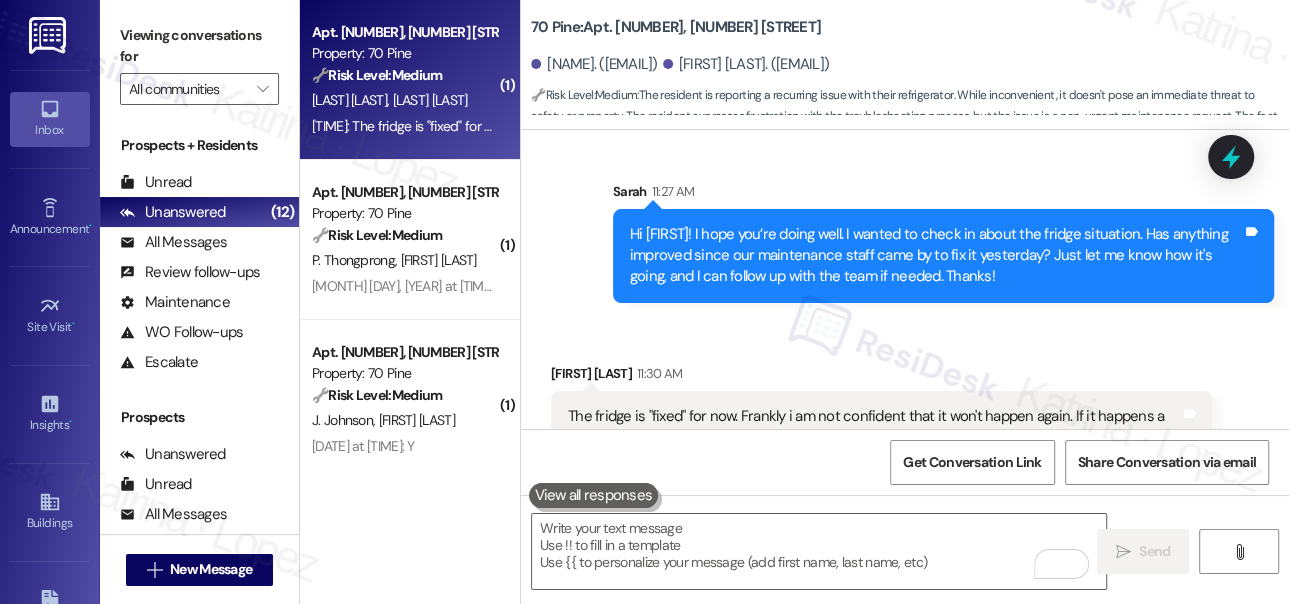 click on "The fridge is "fixed" for now. Frankly i am not confident that it won't happen again. If it happens a third time, we just need to swap out the fridge." at bounding box center (874, 427) 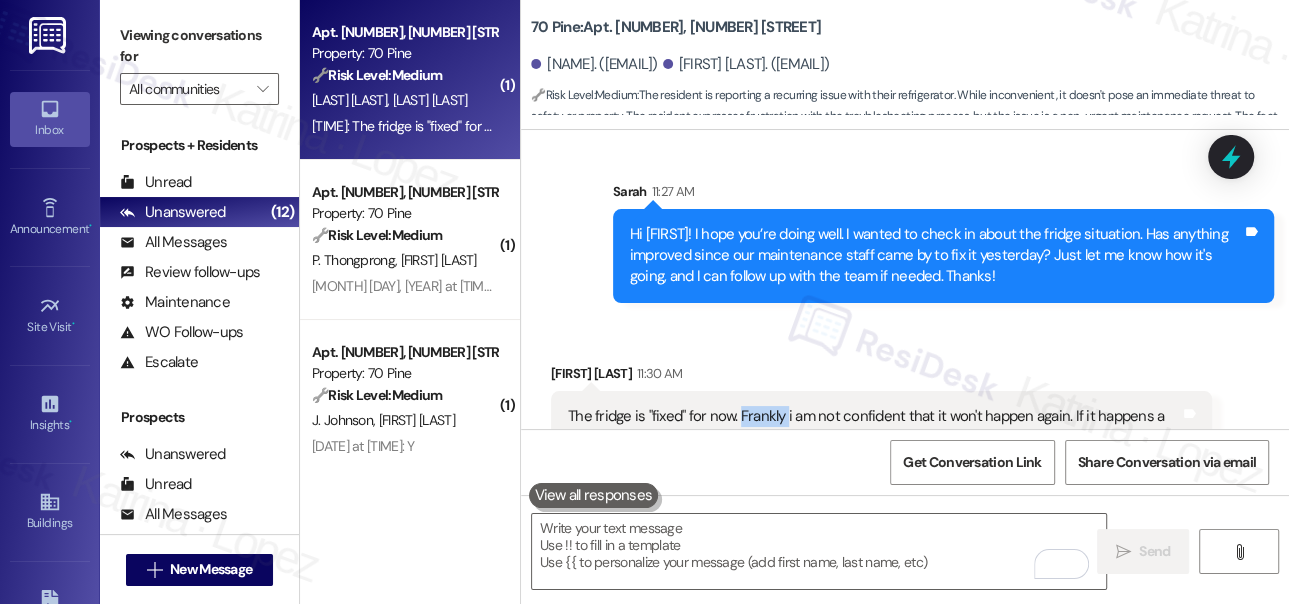 click on "The fridge is "fixed" for now. Frankly i am not confident that it won't happen again. If it happens a third time, we just need to swap out the fridge." at bounding box center (874, 427) 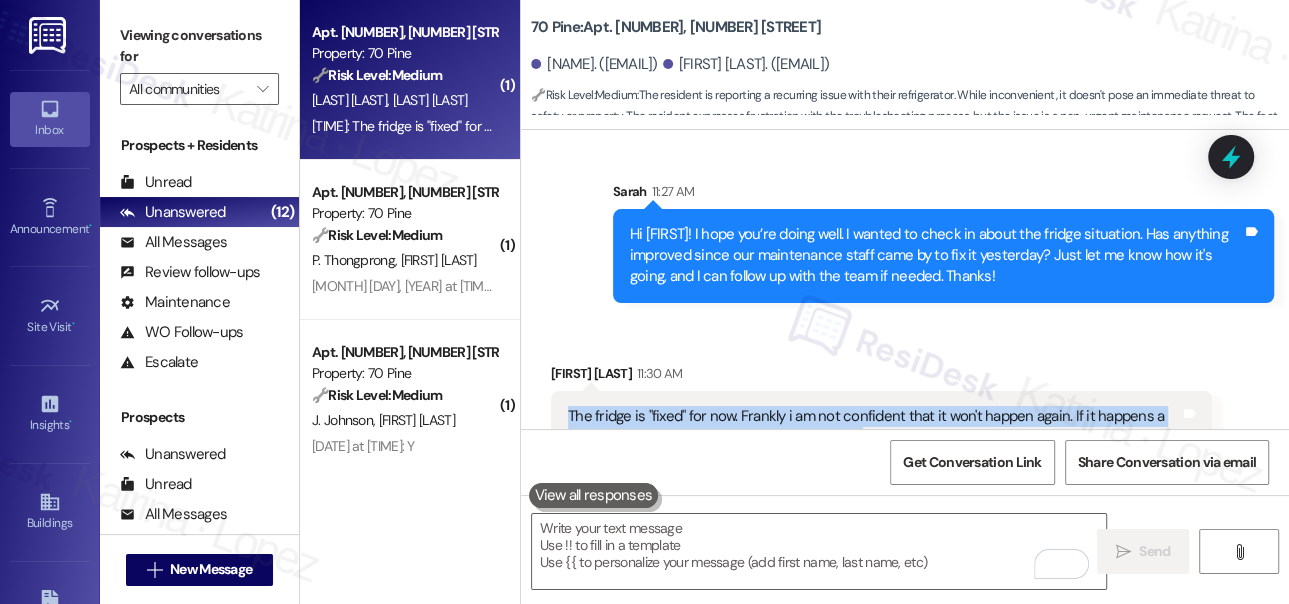 click on "The fridge is "fixed" for now. Frankly i am not confident that it won't happen again. If it happens a third time, we just need to swap out the fridge." at bounding box center (874, 427) 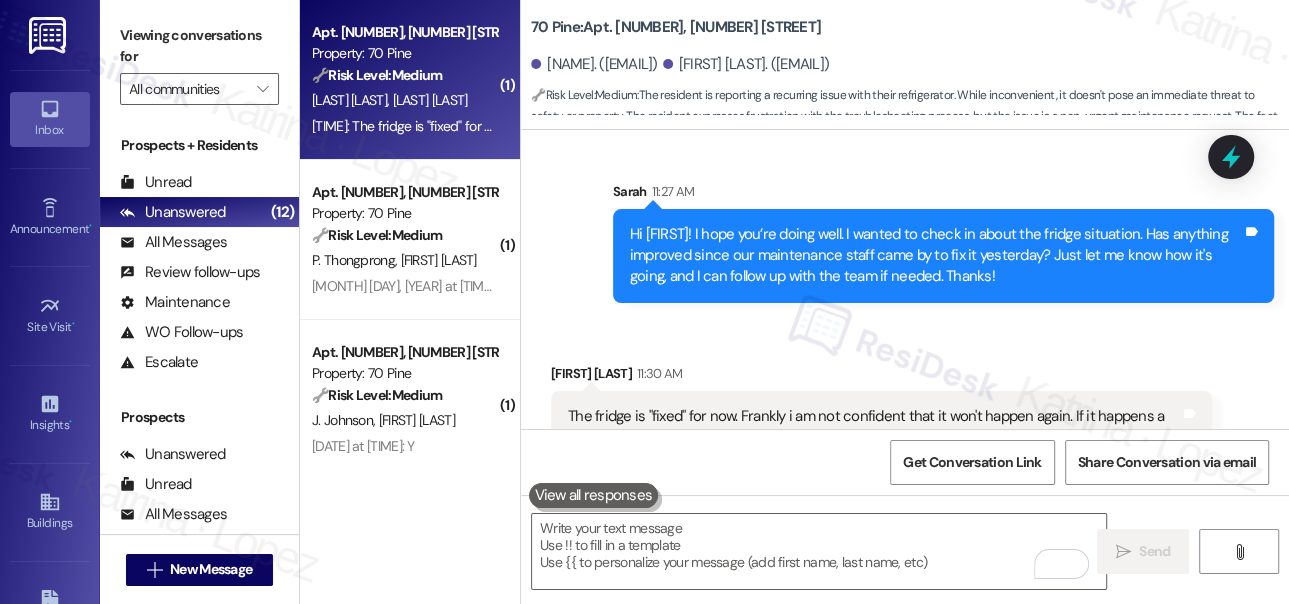 click on "Hi [FIRST]! I hope you’re doing well. I wanted to check in about the fridge situation. Has anything improved since our maintenance staff came by to fix it yesterday? Just let me know how it's going, and I can follow up with the team if needed. Thanks!" at bounding box center (936, 256) 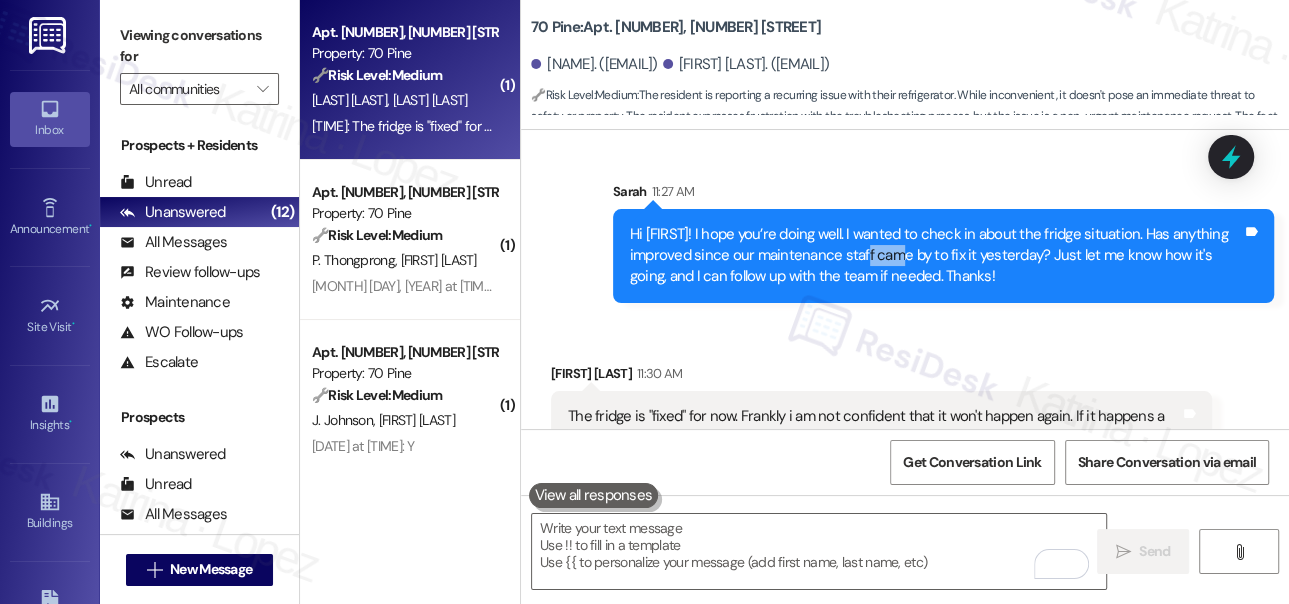 click on "Hi [FIRST]! I hope you’re doing well. I wanted to check in about the fridge situation. Has anything improved since our maintenance staff came by to fix it yesterday? Just let me know how it's going, and I can follow up with the team if needed. Thanks!" at bounding box center [936, 256] 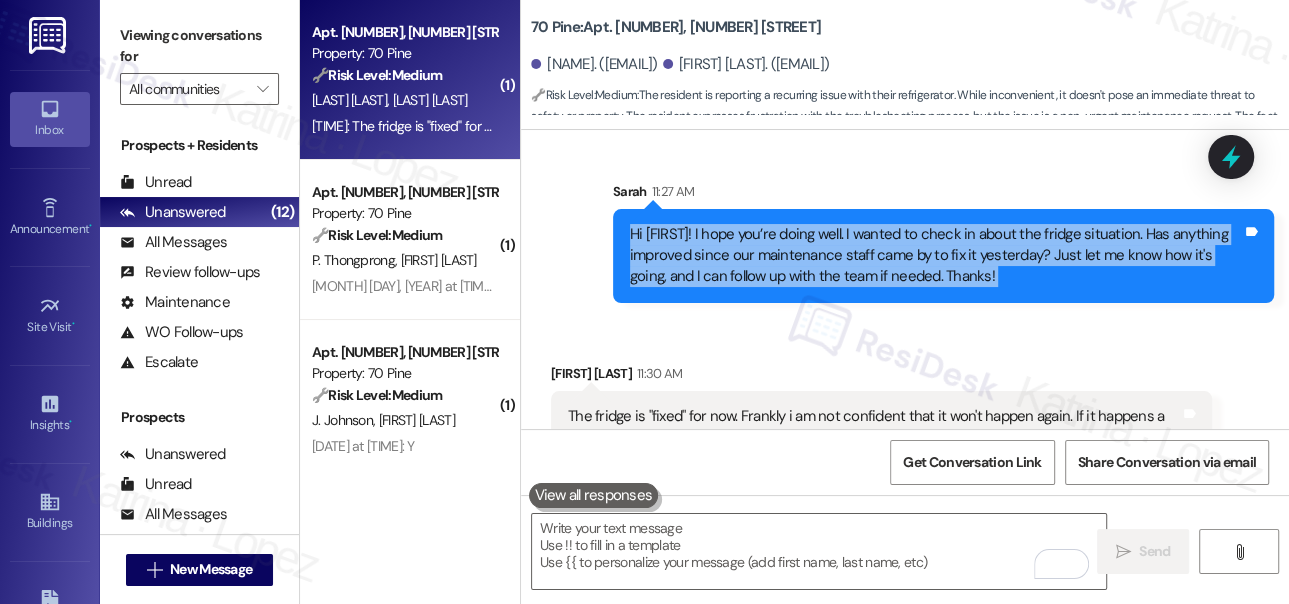 click on "Hi [FIRST]! I hope you’re doing well. I wanted to check in about the fridge situation. Has anything improved since our maintenance staff came by to fix it yesterday? Just let me know how it's going, and I can follow up with the team if needed. Thanks!" at bounding box center (936, 256) 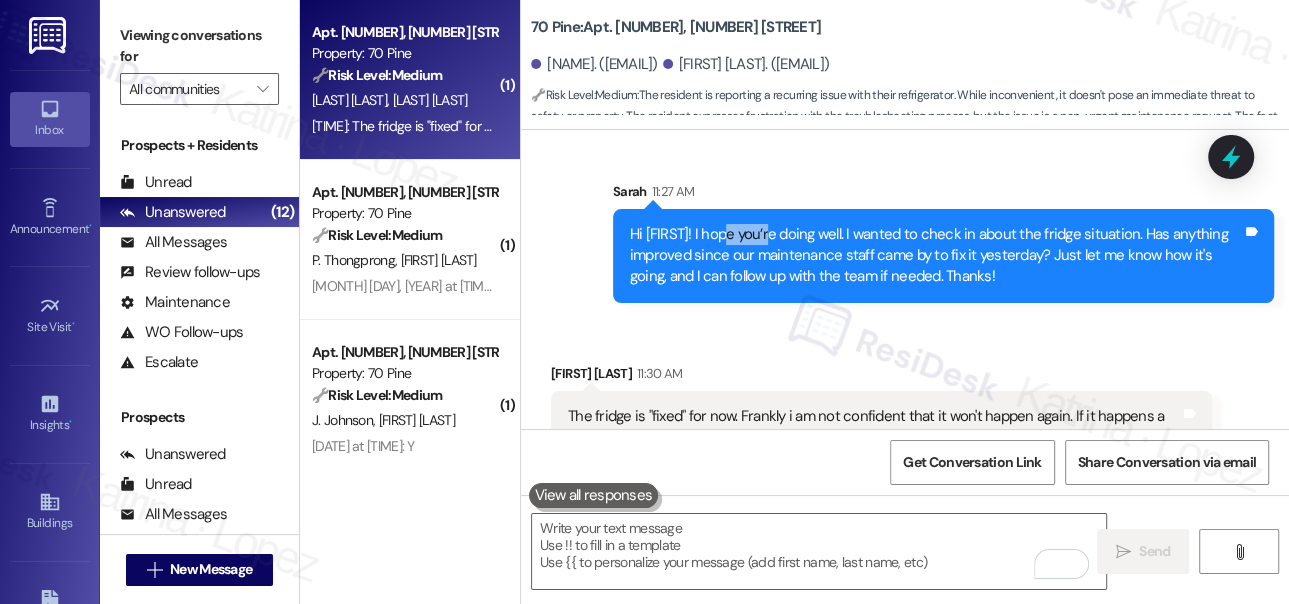click on "Hi [FIRST]! I hope you’re doing well. I wanted to check in about the fridge situation. Has anything improved since our maintenance staff came by to fix it yesterday? Just let me know how it's going, and I can follow up with the team if needed. Thanks!" at bounding box center [936, 256] 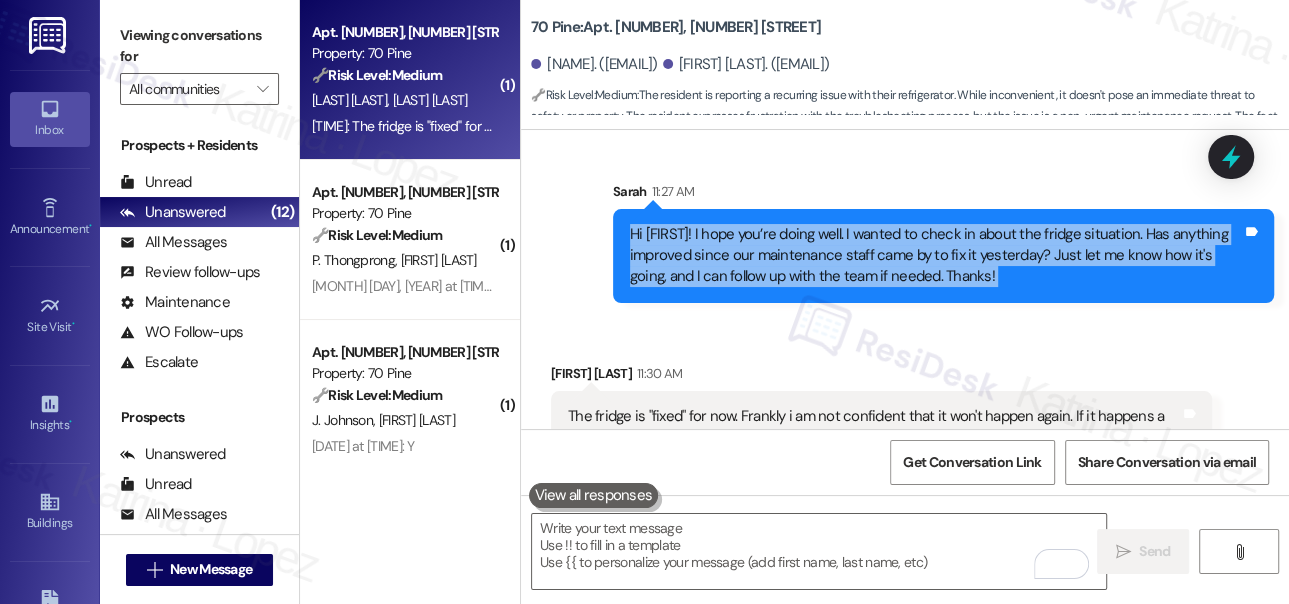 click on "Hi [FIRST]! I hope you’re doing well. I wanted to check in about the fridge situation. Has anything improved since our maintenance staff came by to fix it yesterday? Just let me know how it's going, and I can follow up with the team if needed. Thanks!" at bounding box center [936, 256] 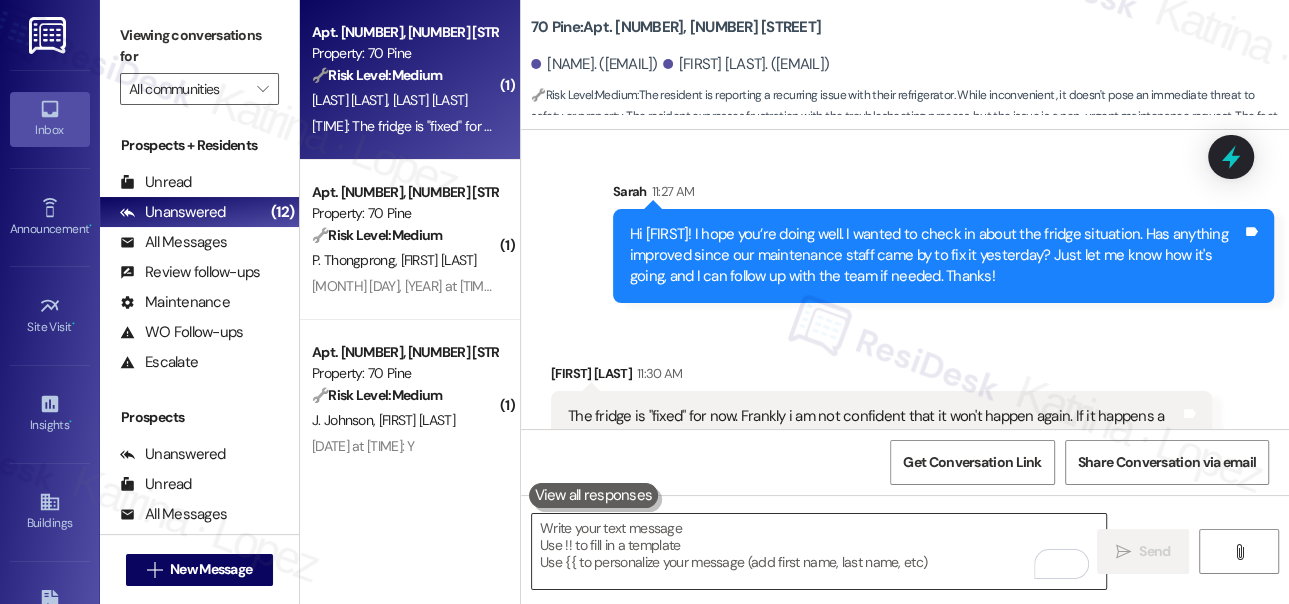 click at bounding box center [819, 551] 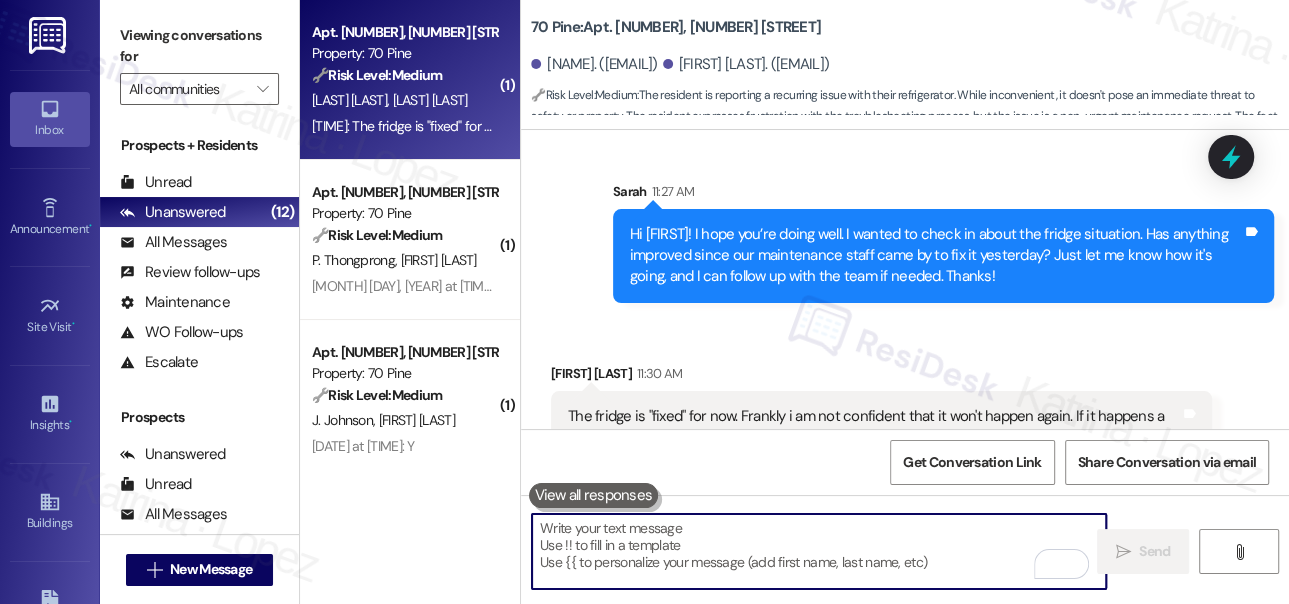 click on "The fridge is "fixed" for now. Frankly i am not confident that it won't happen again. If it happens a third time, we just need to swap out the fridge." at bounding box center [874, 427] 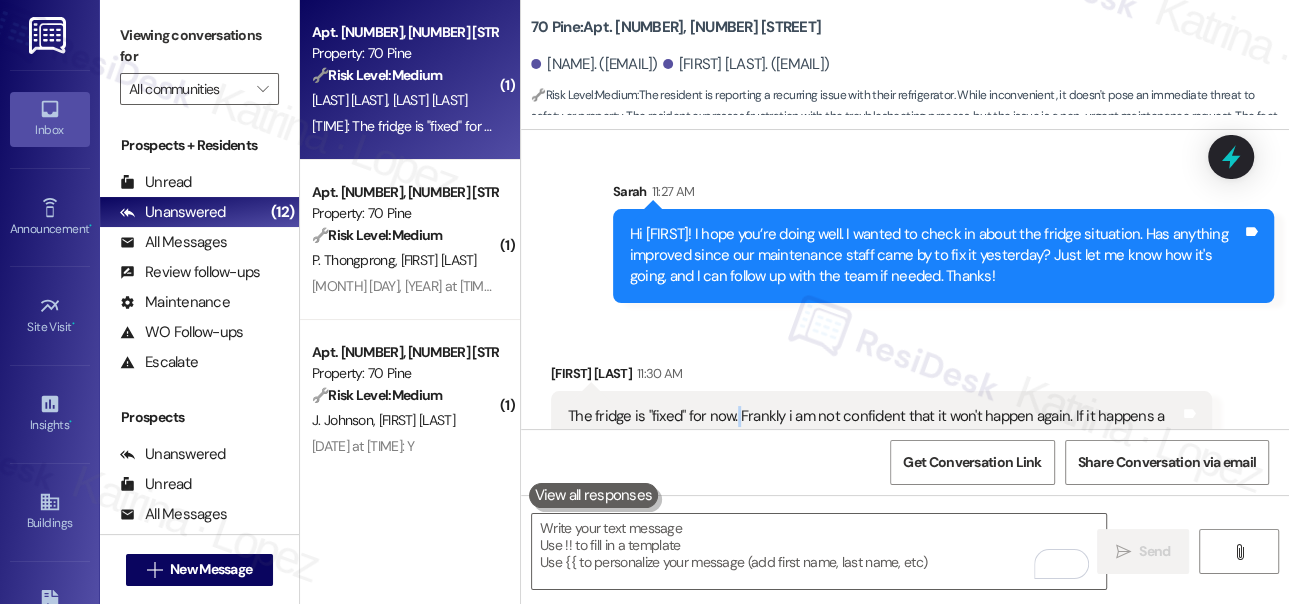 click on "The fridge is "fixed" for now. Frankly i am not confident that it won't happen again. If it happens a third time, we just need to swap out the fridge." at bounding box center [874, 427] 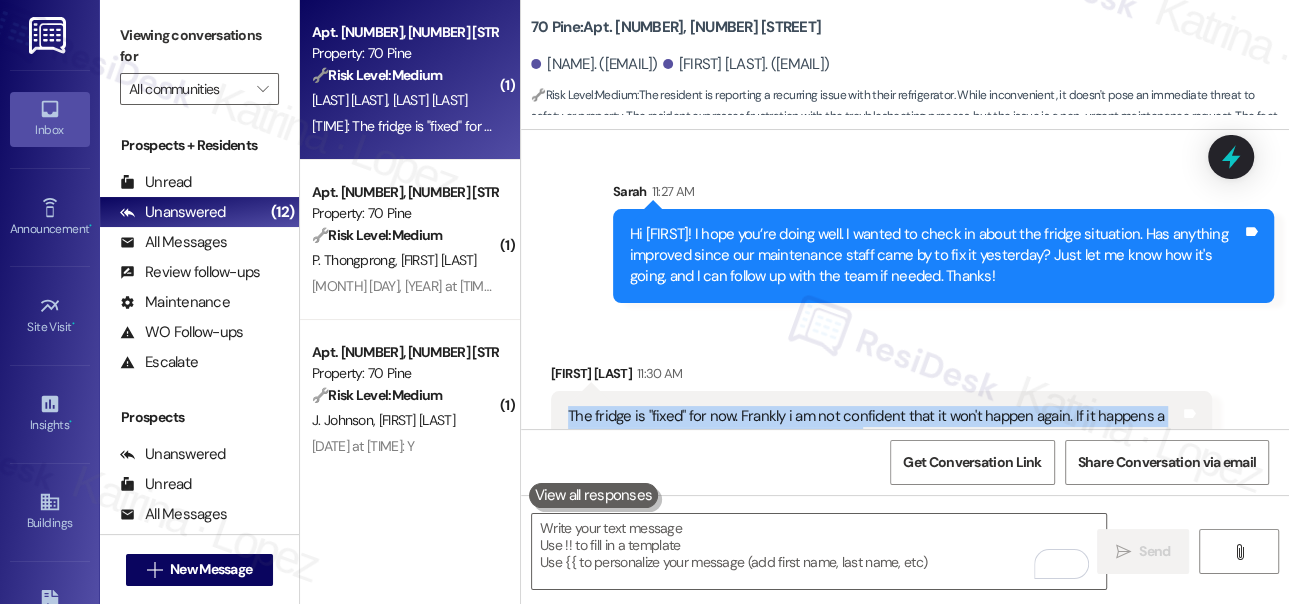click on "The fridge is "fixed" for now. Frankly i am not confident that it won't happen again. If it happens a third time, we just need to swap out the fridge." at bounding box center [874, 427] 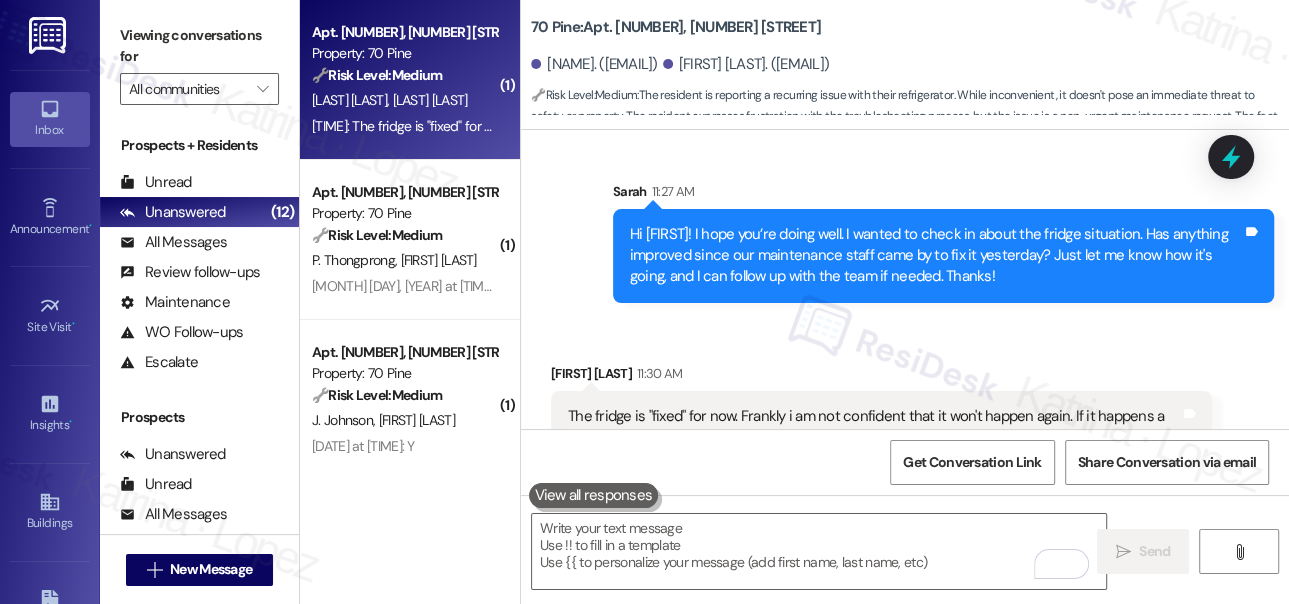 click on "Received via SMS [FIRST] [LAST] [TIME] The fridge is "fixed" for now. Frankly i am not confident that it won't happen again. If it happens a third time, we just need to swap out the fridge.  Tags and notes" at bounding box center (905, 398) 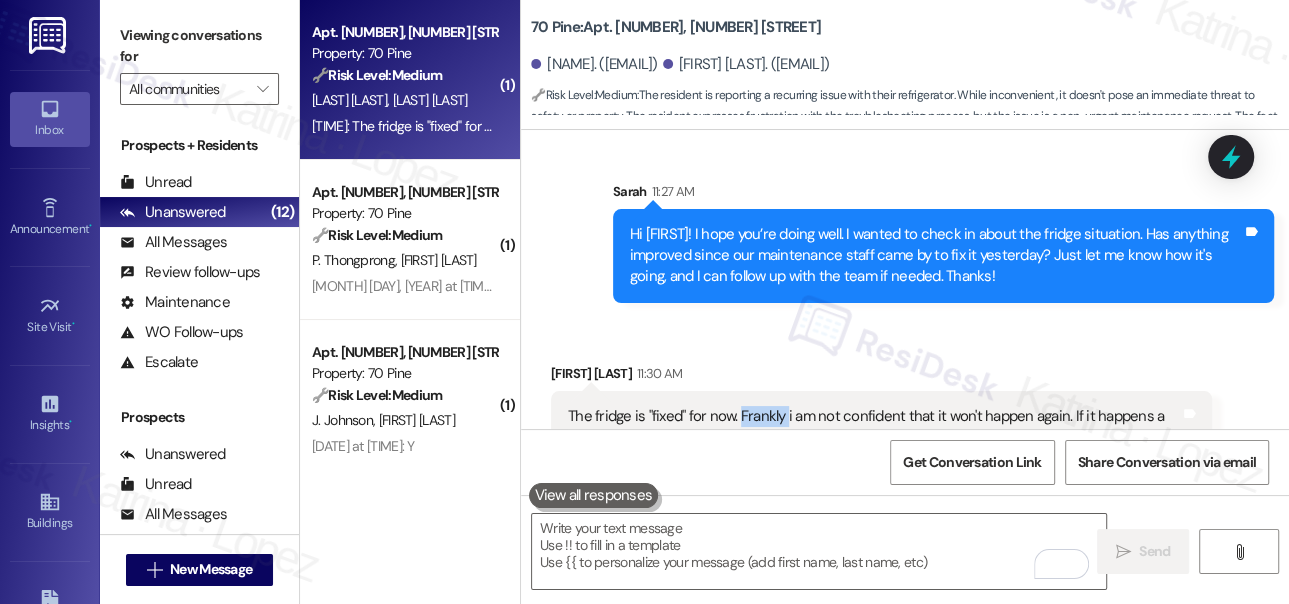 click on "The fridge is "fixed" for now. Frankly i am not confident that it won't happen again. If it happens a third time, we just need to swap out the fridge." at bounding box center [874, 427] 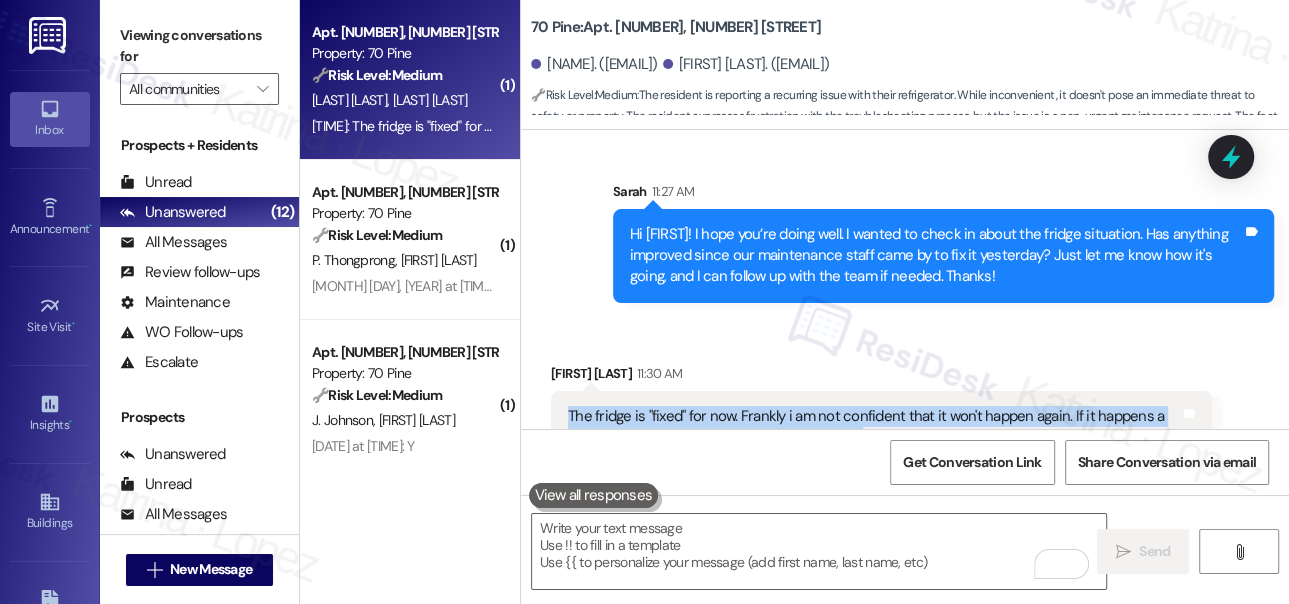 click on "The fridge is "fixed" for now. Frankly i am not confident that it won't happen again. If it happens a third time, we just need to swap out the fridge." at bounding box center (874, 427) 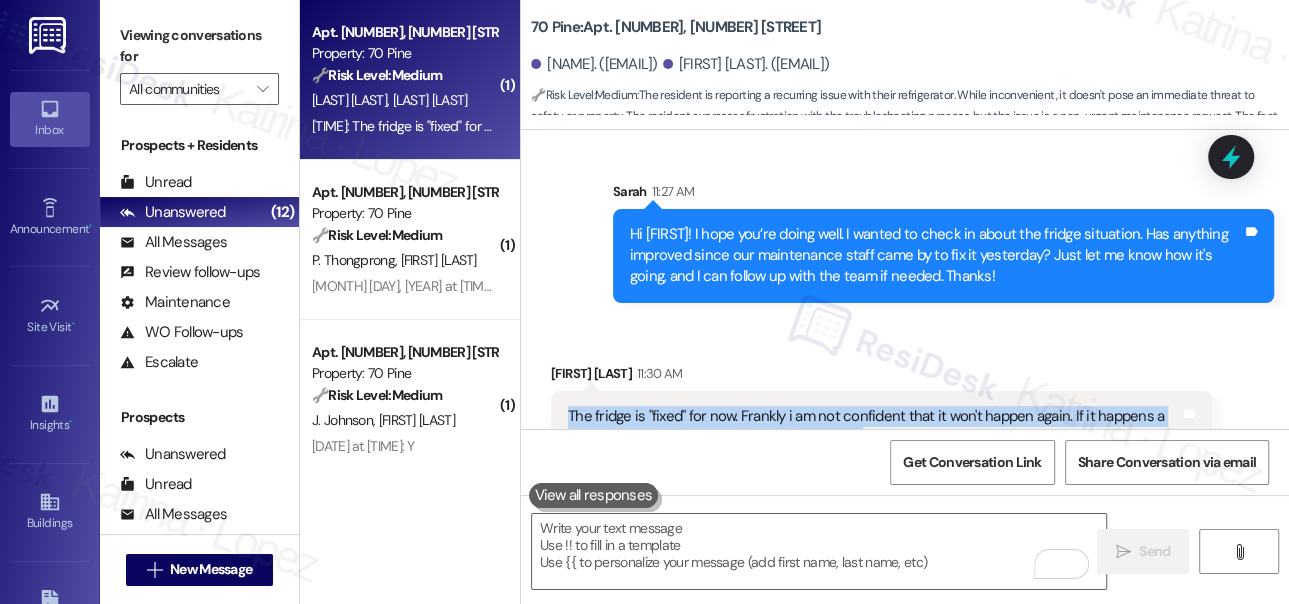 copy on "The fridge is "fixed" for now. Frankly i am not confident that it won't happen again. If it happens a third time, we just need to swap out the fridge.  Tags and notes" 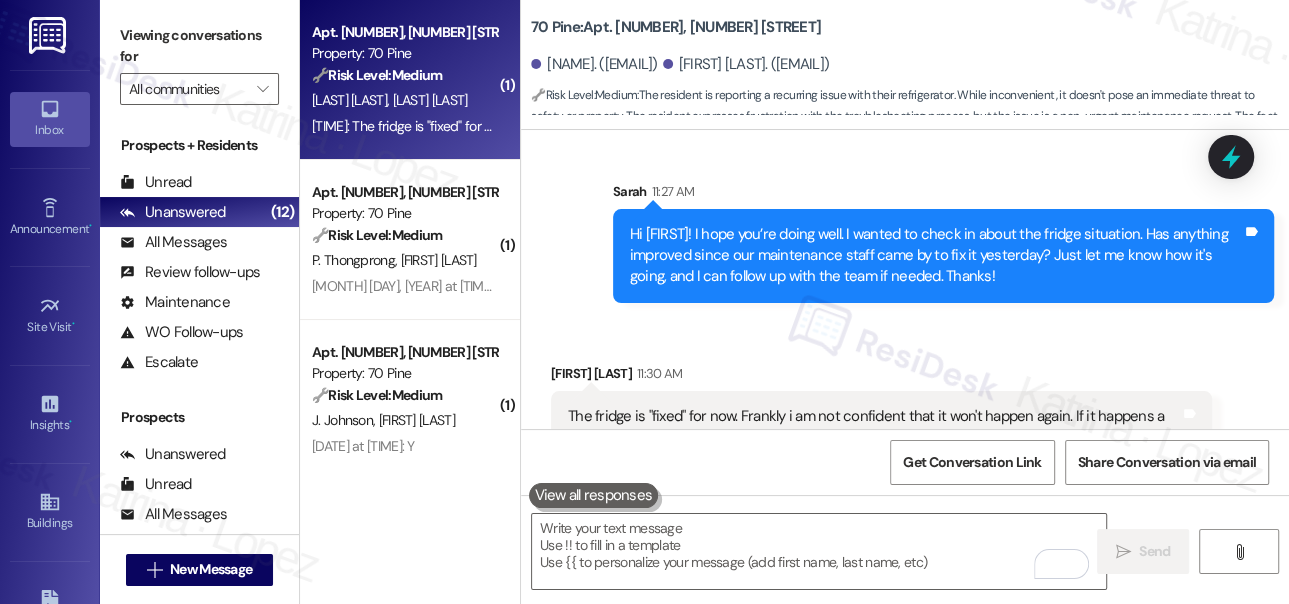 click on "Viewing conversations for" at bounding box center [199, 46] 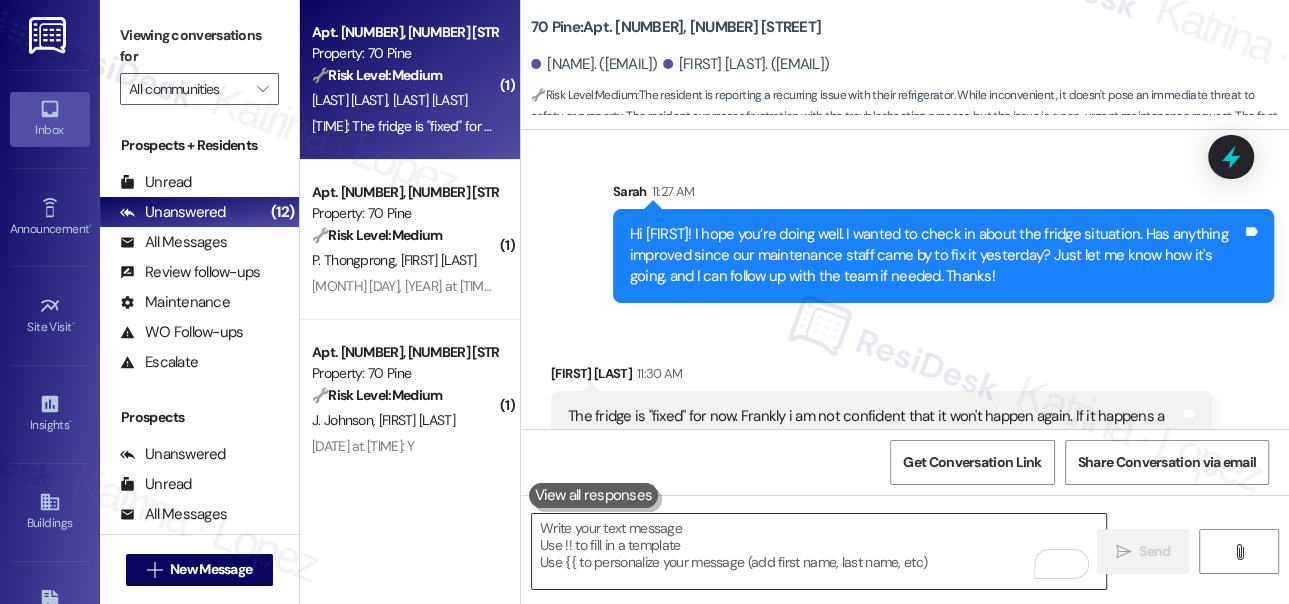 click at bounding box center (819, 551) 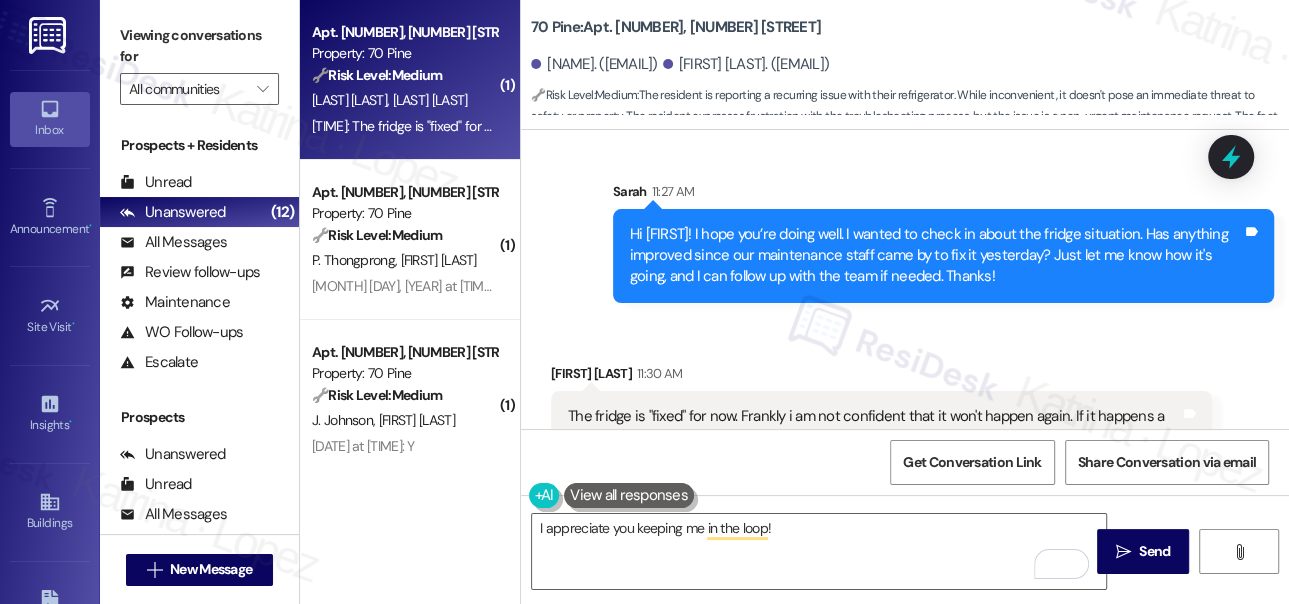 click on "Viewing conversations for" at bounding box center (199, 46) 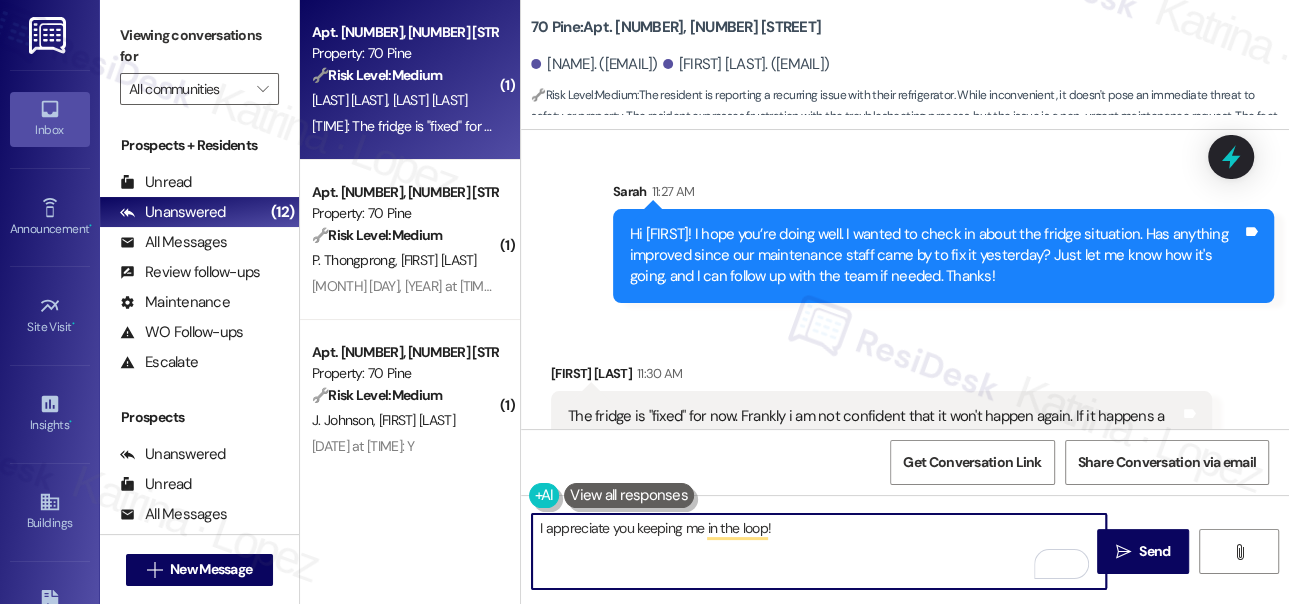 click on "I appreciate you keeping me in the loop!" at bounding box center (819, 551) 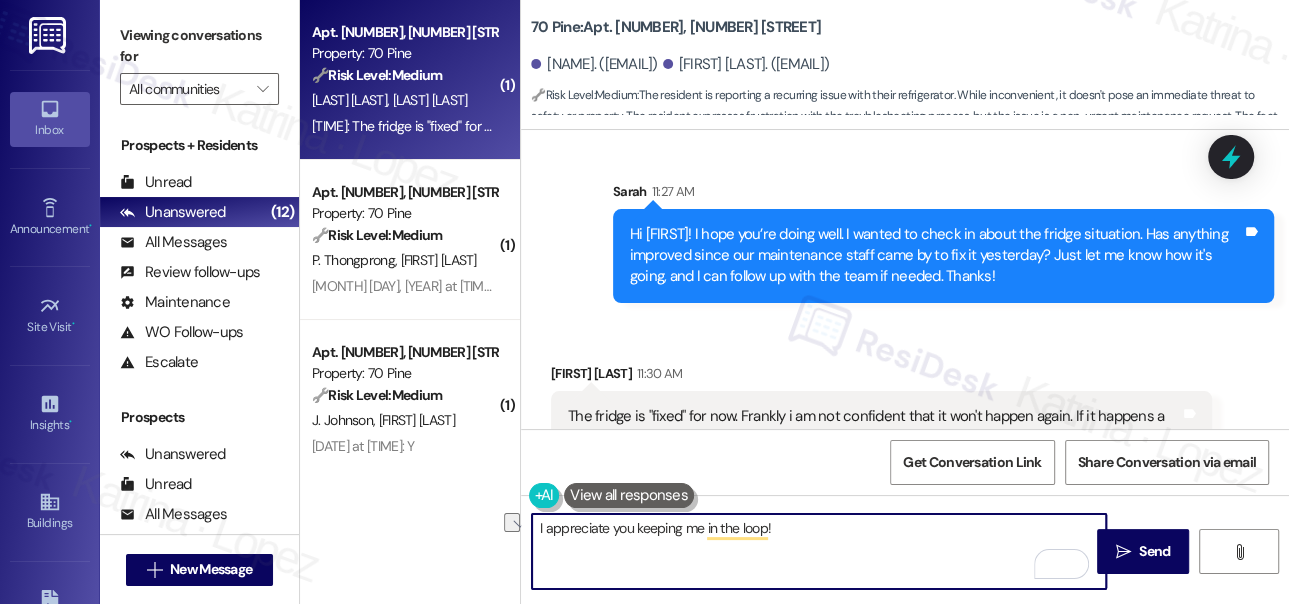 paste on "Thanks for the update — I’m glad to hear the fridge is working for now, but I completely understand your concern. Given that this has happened more than once, I don’t blame you for feeling unsure about whether it will hold up.
If the issue comes up again," 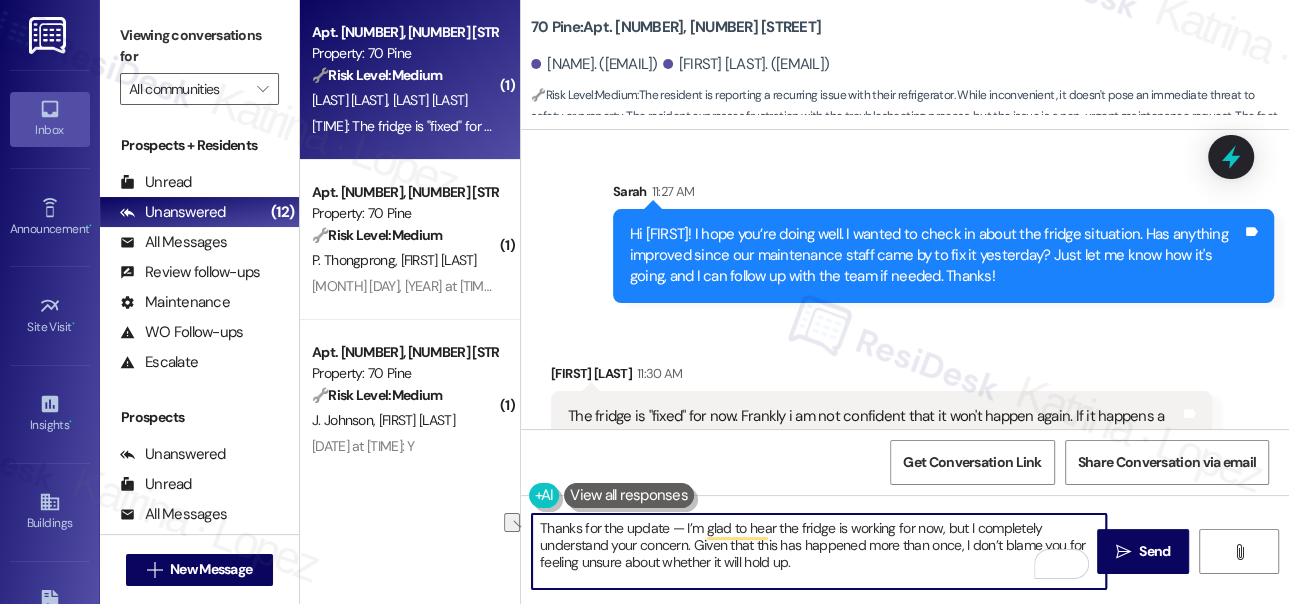 scroll, scrollTop: 16, scrollLeft: 0, axis: vertical 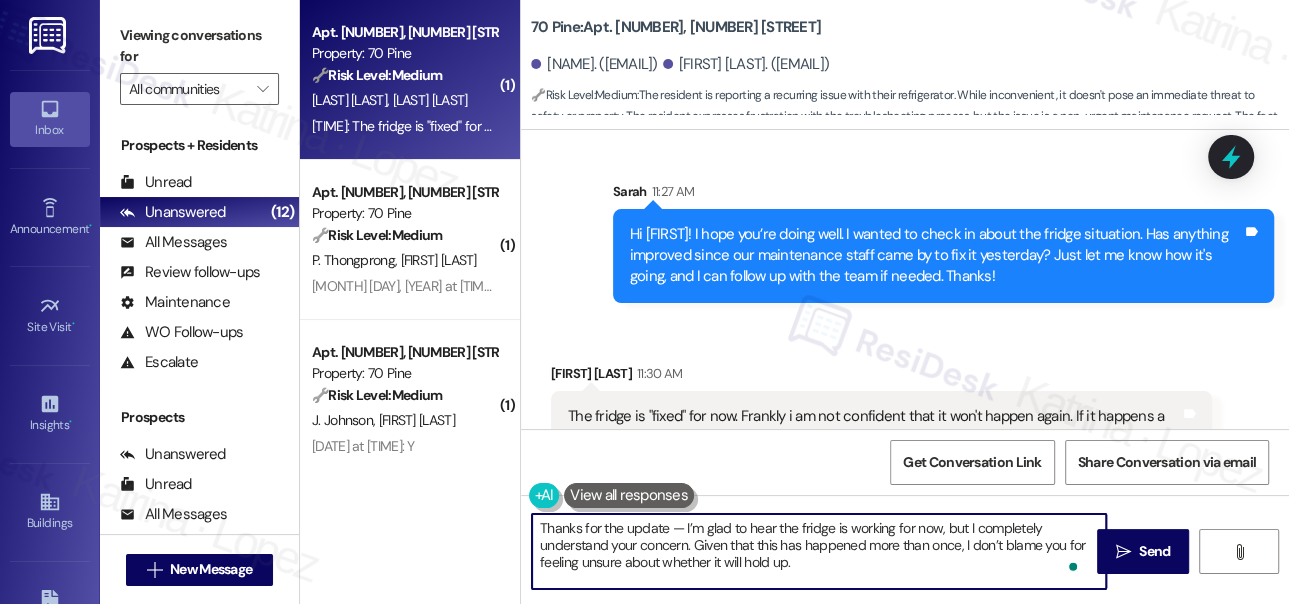 drag, startPoint x: 682, startPoint y: 530, endPoint x: 664, endPoint y: 526, distance: 18.439089 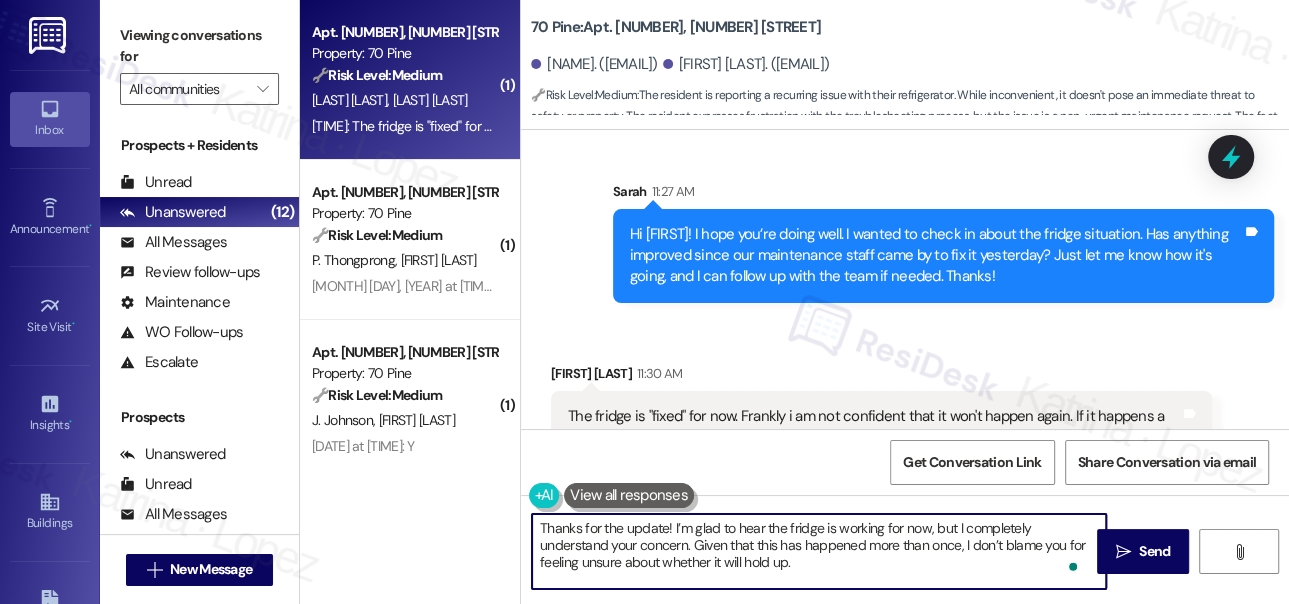 click on "Thanks for the update! I’m glad to hear the fridge is working for now, but I completely understand your concern. Given that this has happened more than once, I don’t blame you for feeling unsure about whether it will hold up.
If the issue comes up again," at bounding box center (819, 551) 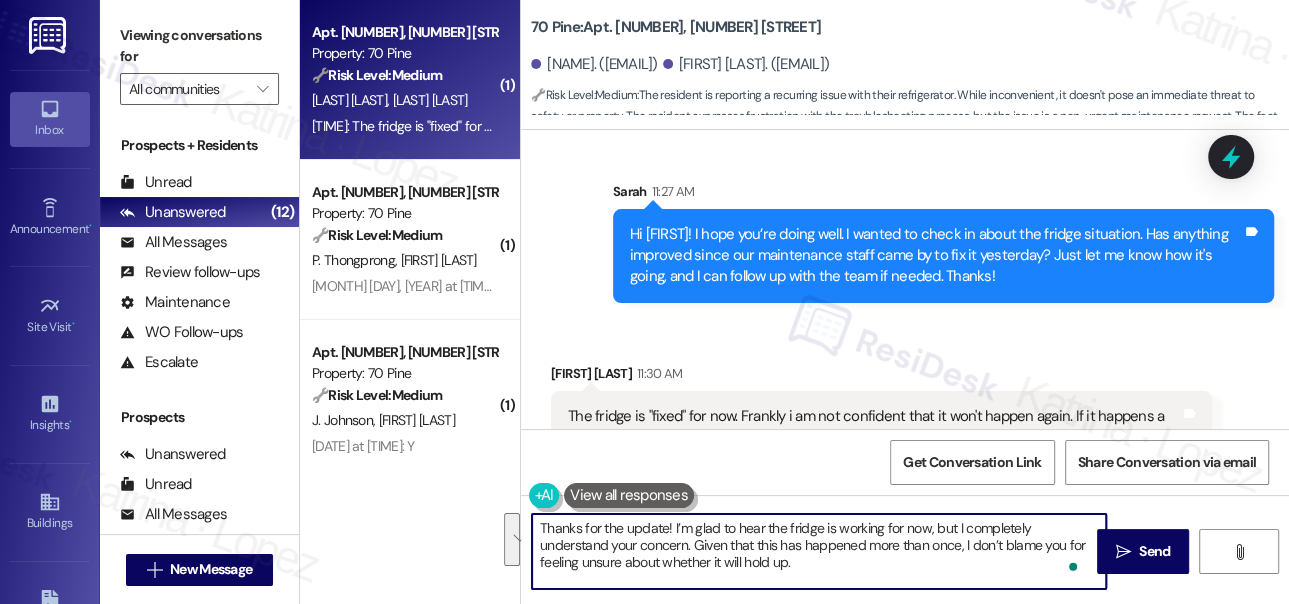 click on "Thanks for the update! I’m glad to hear the fridge is working for now, but I completely understand your concern. Given that this has happened more than once, I don’t blame you for feeling unsure about whether it will hold up.
If the issue comes up again," at bounding box center [819, 551] 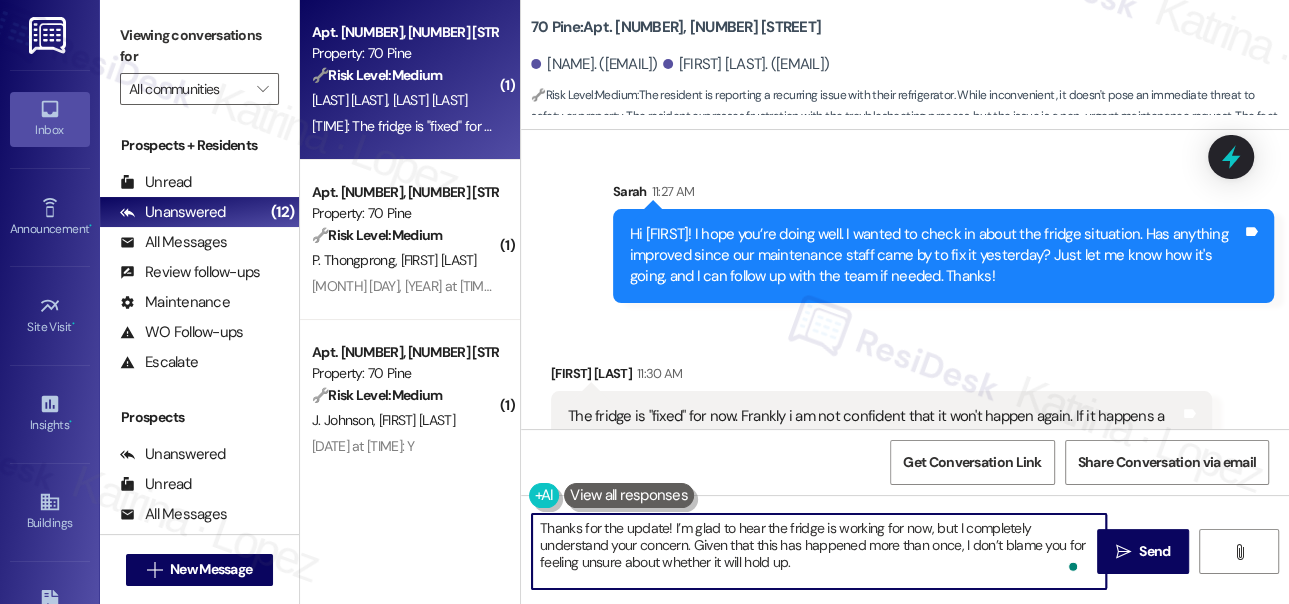 click on "Thanks for the update! I’m glad to hear the fridge is working for now, but I completely understand your concern. Given that this has happened more than once, I don’t blame you for feeling unsure about whether it will hold up.
If the issue comes up again," at bounding box center [819, 551] 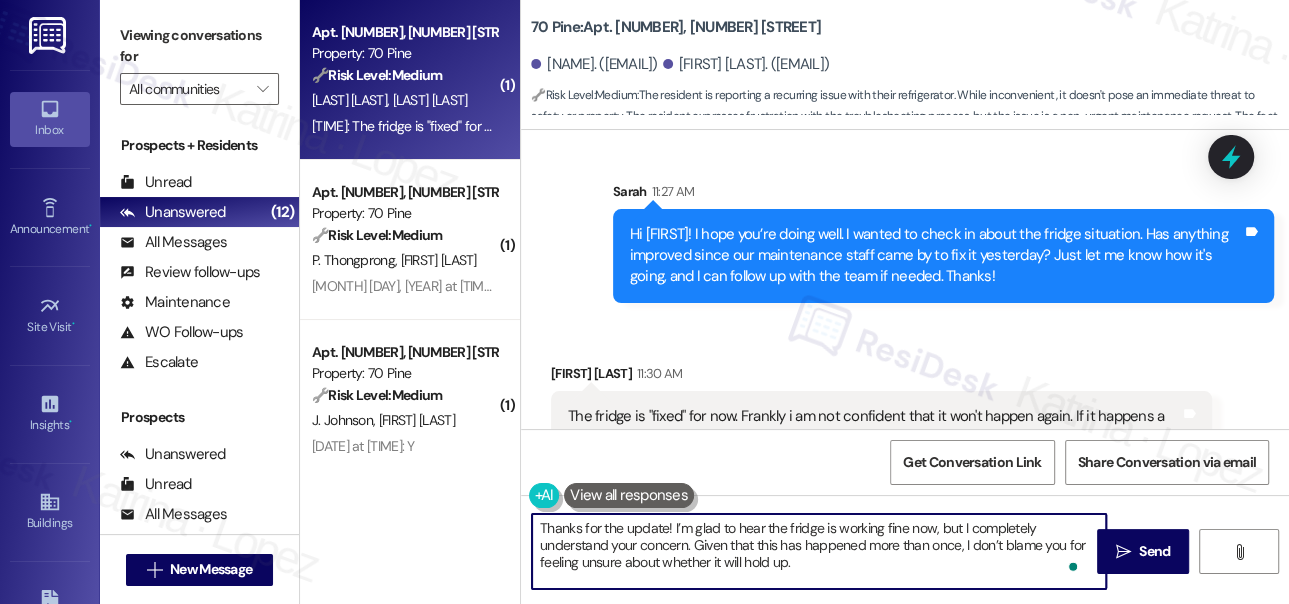 click on "Thanks for the update! I’m glad to hear the fridge is working fine now, but I completely understand your concern. Given that this has happened more than once, I don’t blame you for feeling unsure about whether it will hold up.
If the issue comes up again," at bounding box center [819, 551] 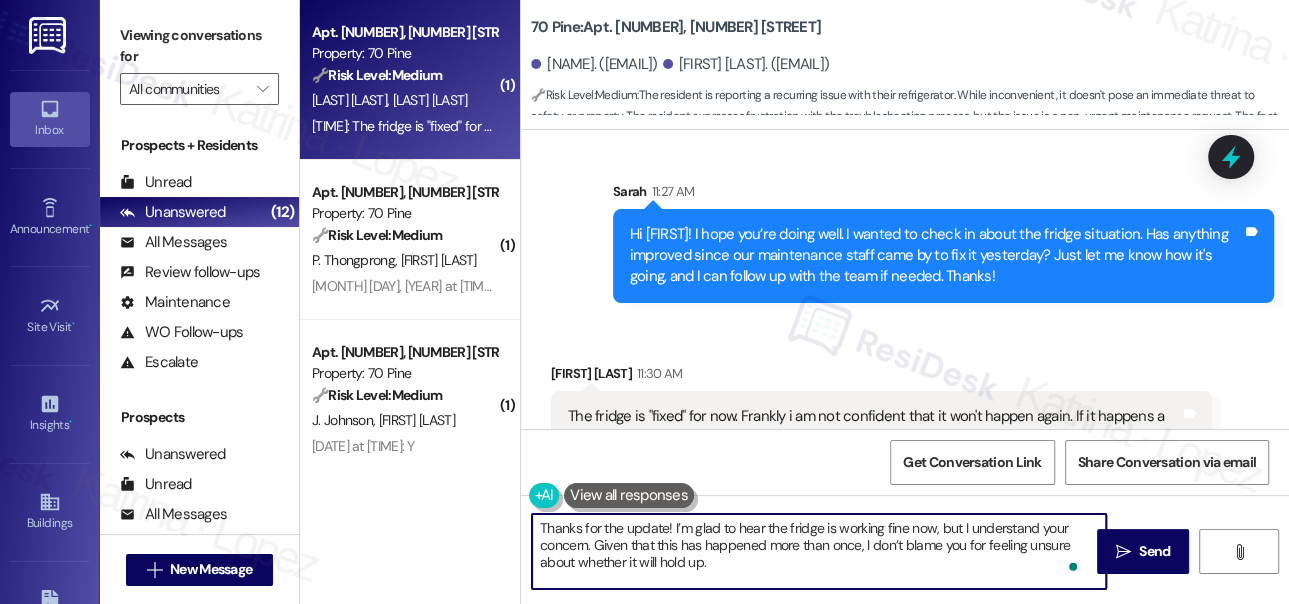 drag, startPoint x: 675, startPoint y: 543, endPoint x: 759, endPoint y: 562, distance: 86.12201 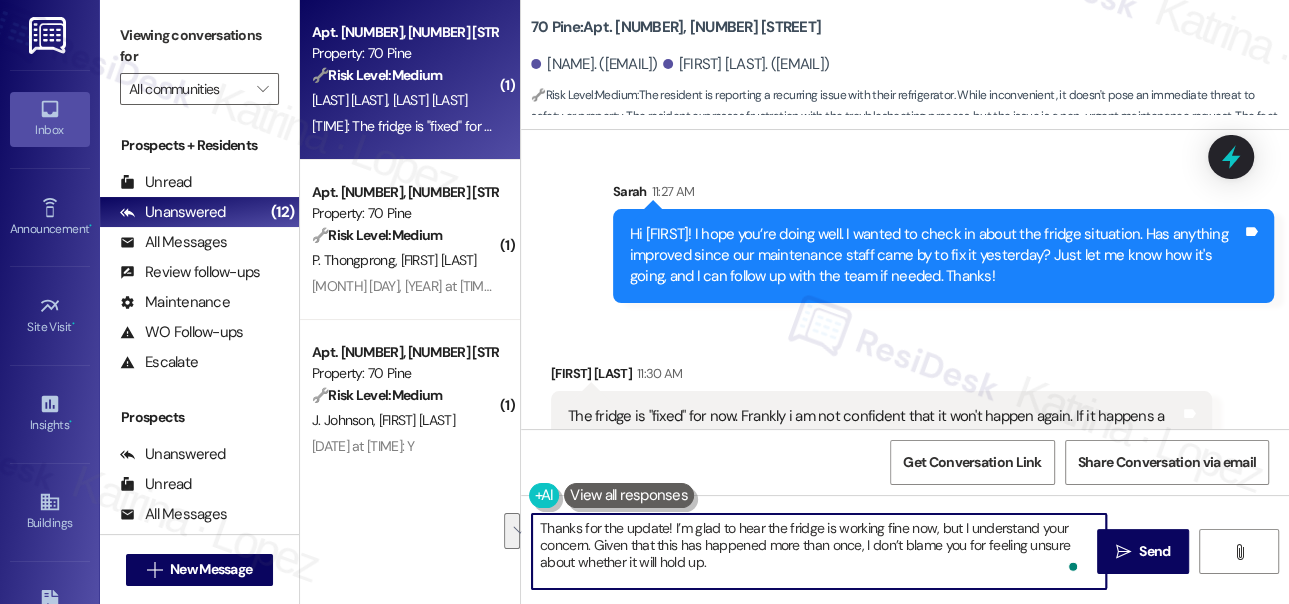 click on "Thanks for the update! I’m glad to hear the fridge is working fine now, but I understand your concern. Given that this has happened more than once, I don’t blame you for feeling unsure about whether it will hold up.
If the issue comes up again," at bounding box center [819, 551] 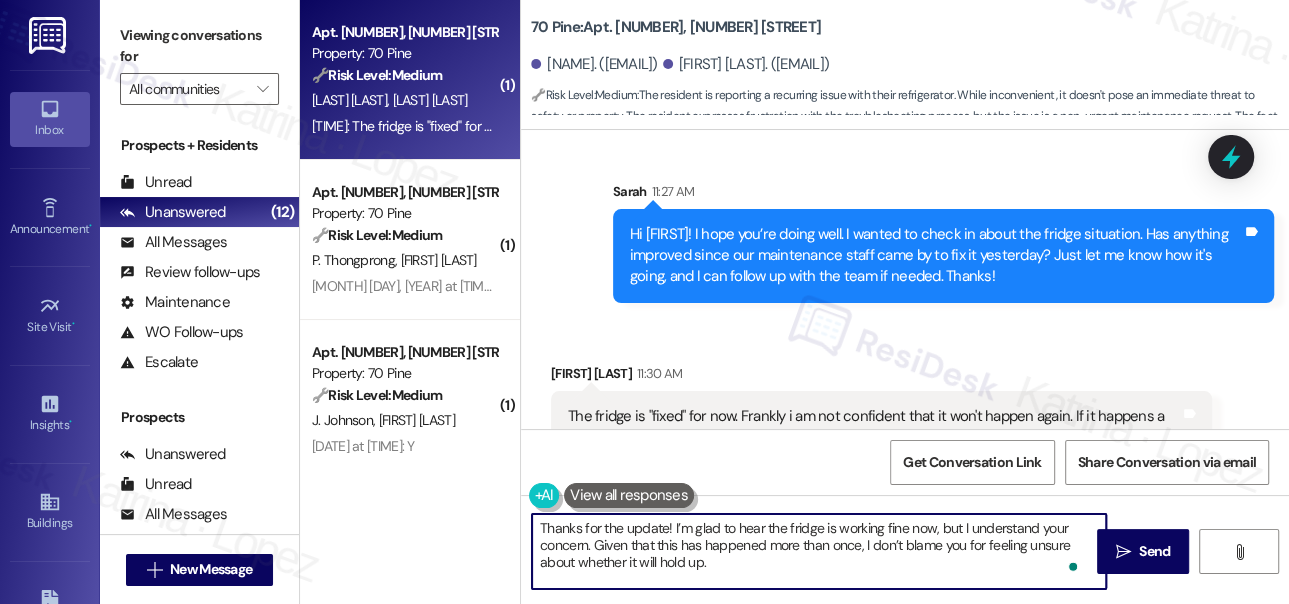 scroll, scrollTop: 14, scrollLeft: 0, axis: vertical 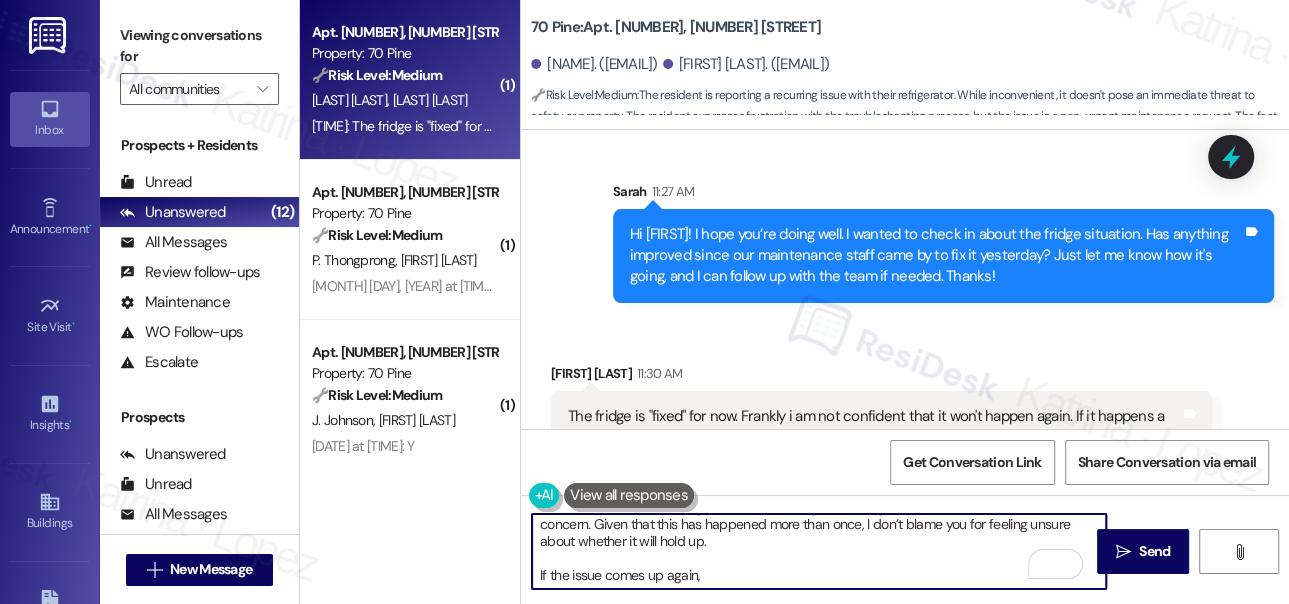 click on "Thanks for the update! I’m glad to hear the fridge is working fine now, but I understand your concern. Given that this has happened more than once, I don’t blame you for feeling unsure about whether it will hold up.
If the issue comes up again," at bounding box center [819, 551] 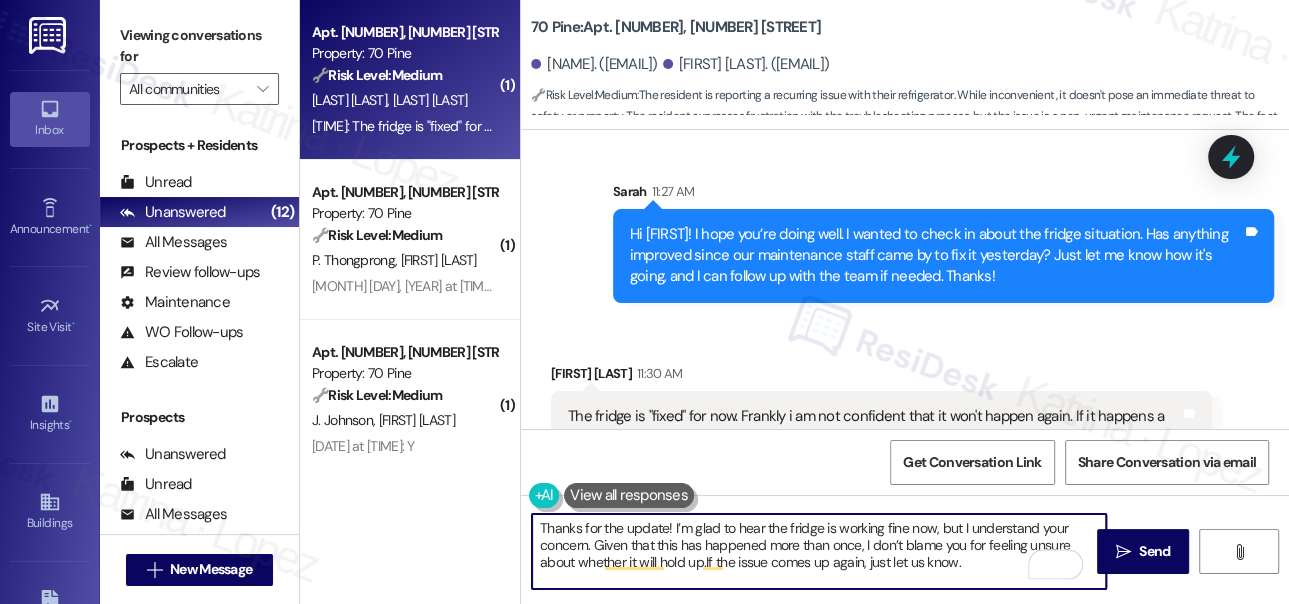 scroll, scrollTop: 0, scrollLeft: 0, axis: both 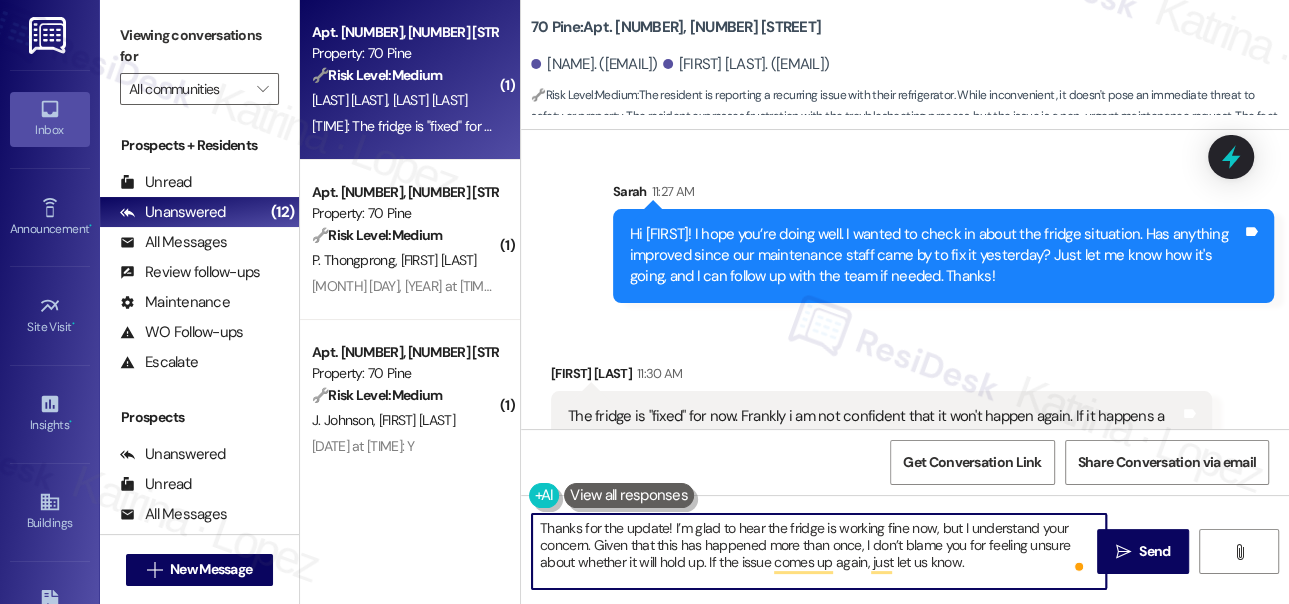 click on "Thanks for the update! I’m glad to hear the fridge is working fine now, but I understand your concern. Given that this has happened more than once, I don’t blame you for feeling unsure about whether it will hold up. If the issue comes up again, just let us know." at bounding box center [819, 551] 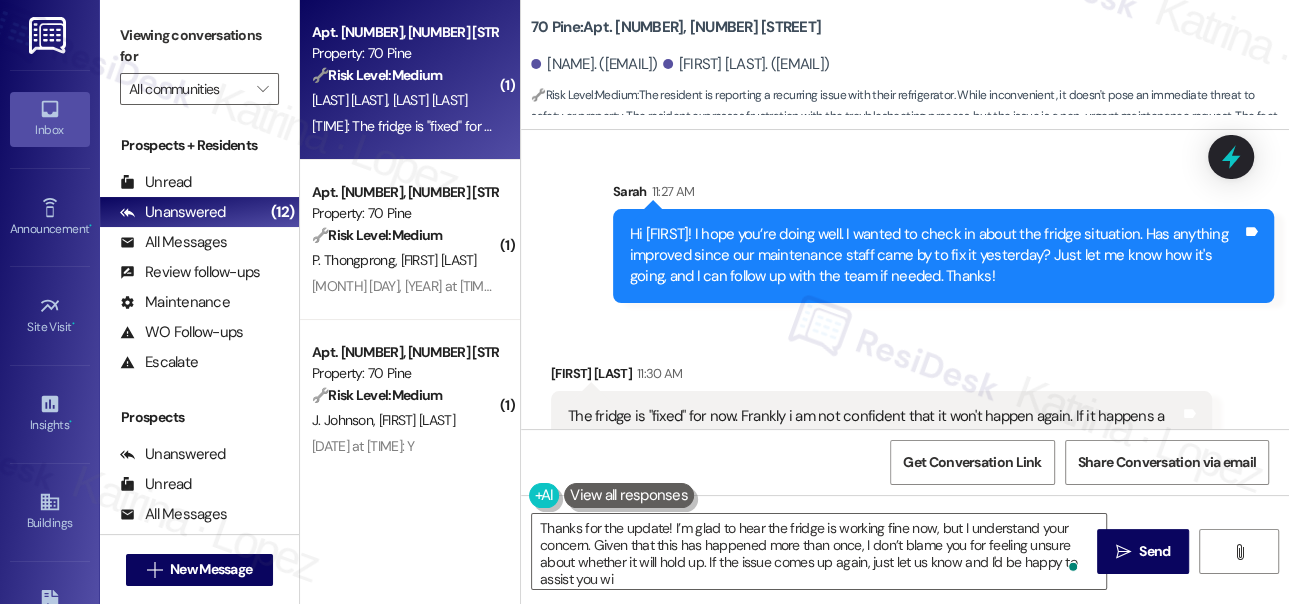 click on "Viewing conversations for" at bounding box center [199, 46] 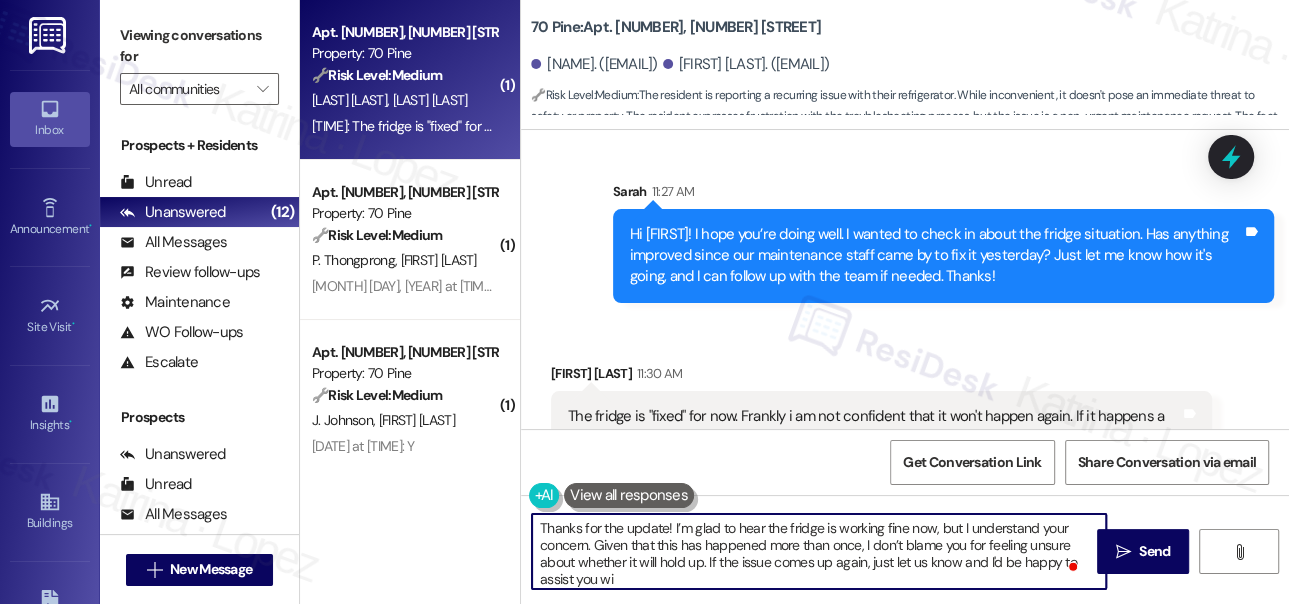 scroll, scrollTop: 5, scrollLeft: 0, axis: vertical 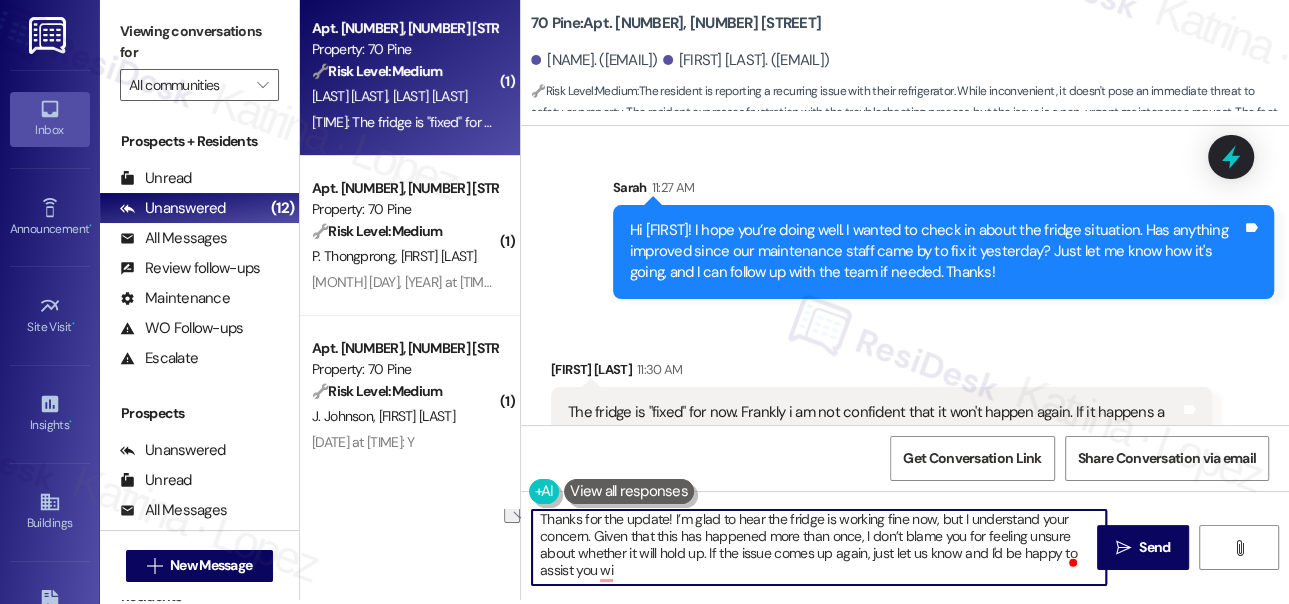 drag, startPoint x: 633, startPoint y: 575, endPoint x: 542, endPoint y: 580, distance: 91.13726 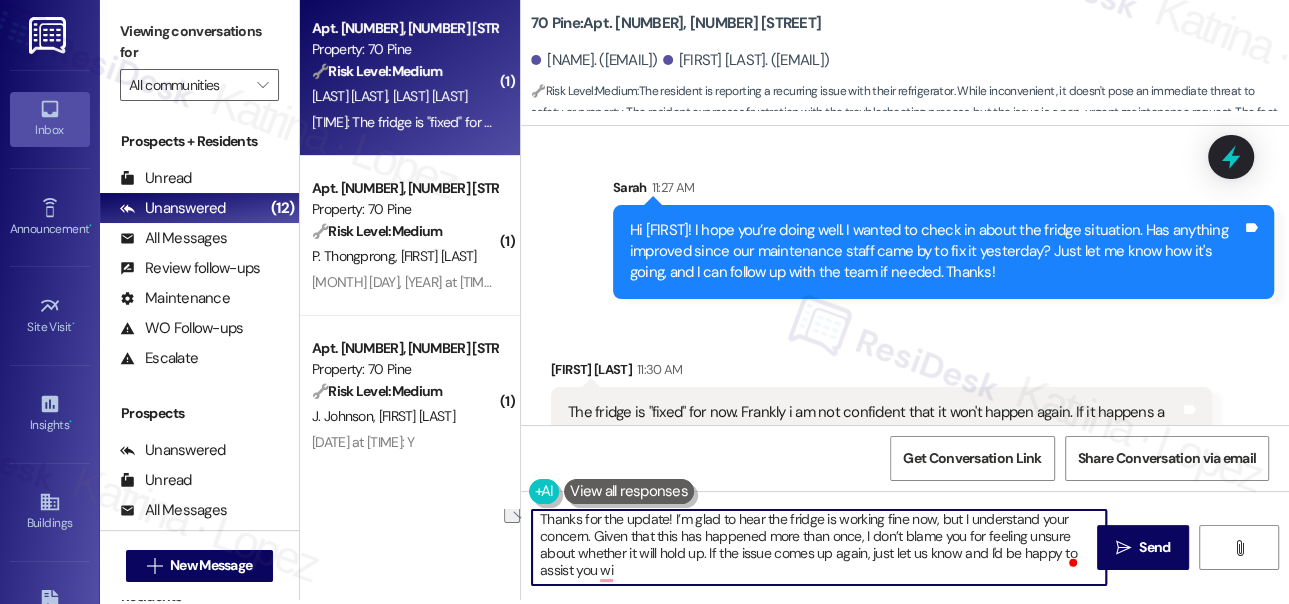 click on "Thanks for the update! I’m glad to hear the fridge is working fine now, but I understand your concern. Given that this has happened more than once, I don’t blame you for feeling unsure about whether it will hold up. If the issue comes up again, just let us know and I'd be happy to assist you wi" at bounding box center [819, 547] 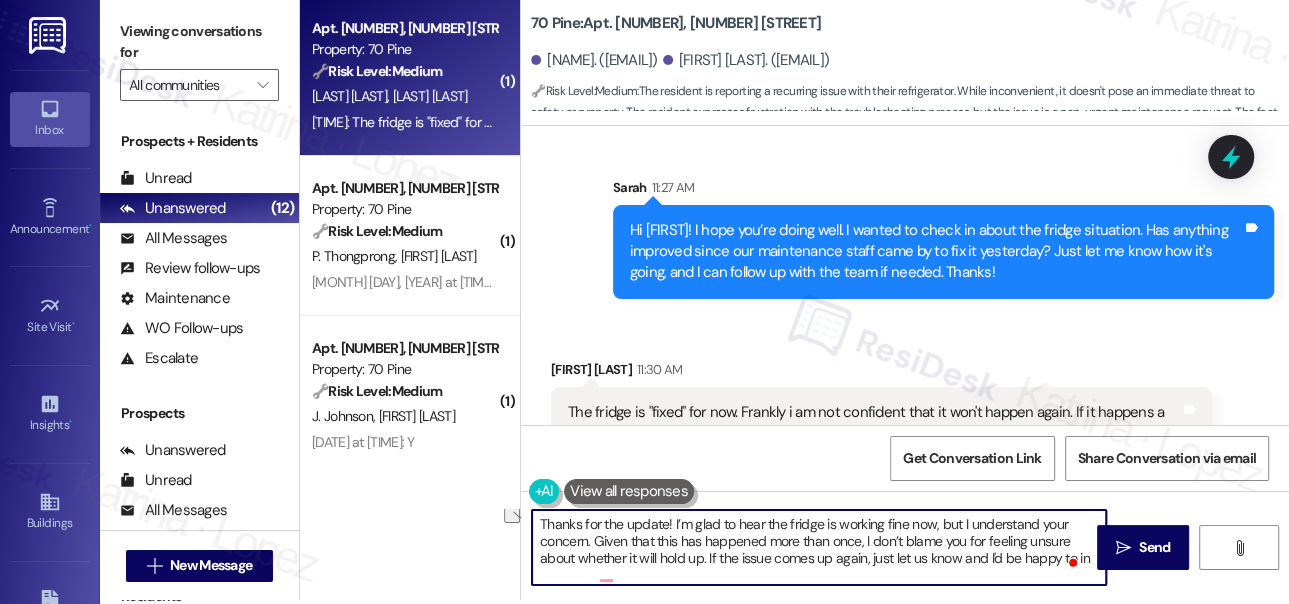 scroll, scrollTop: 0, scrollLeft: 0, axis: both 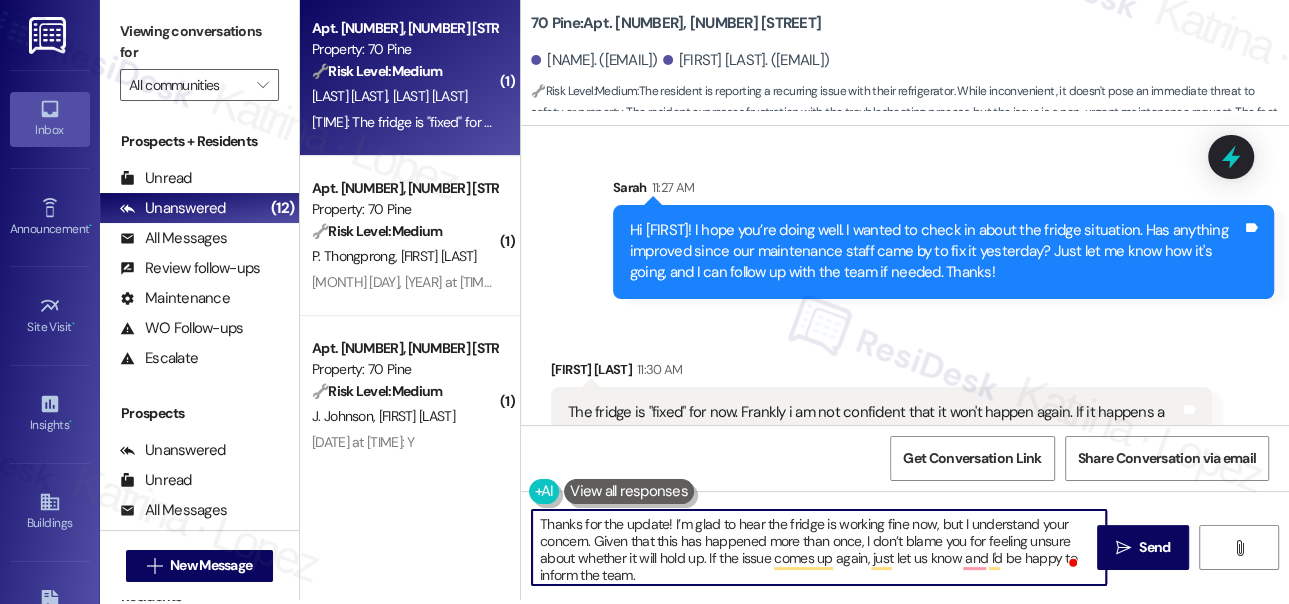 click on "Thanks for the update! I’m glad to hear the fridge is working fine now, but I understand your concern. Given that this has happened more than once, I don’t blame you for feeling unsure about whether it will hold up. If the issue comes up again, just let us know and I'd be happy to inform the team." at bounding box center (819, 547) 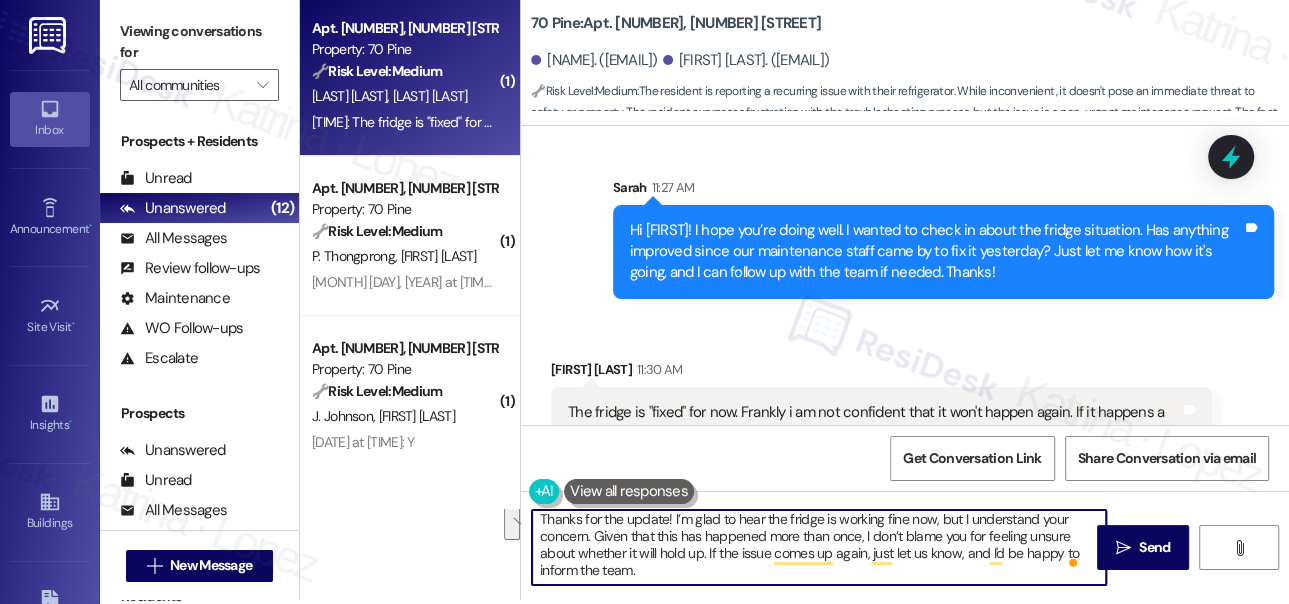 drag, startPoint x: 656, startPoint y: 575, endPoint x: 959, endPoint y: 554, distance: 303.72684 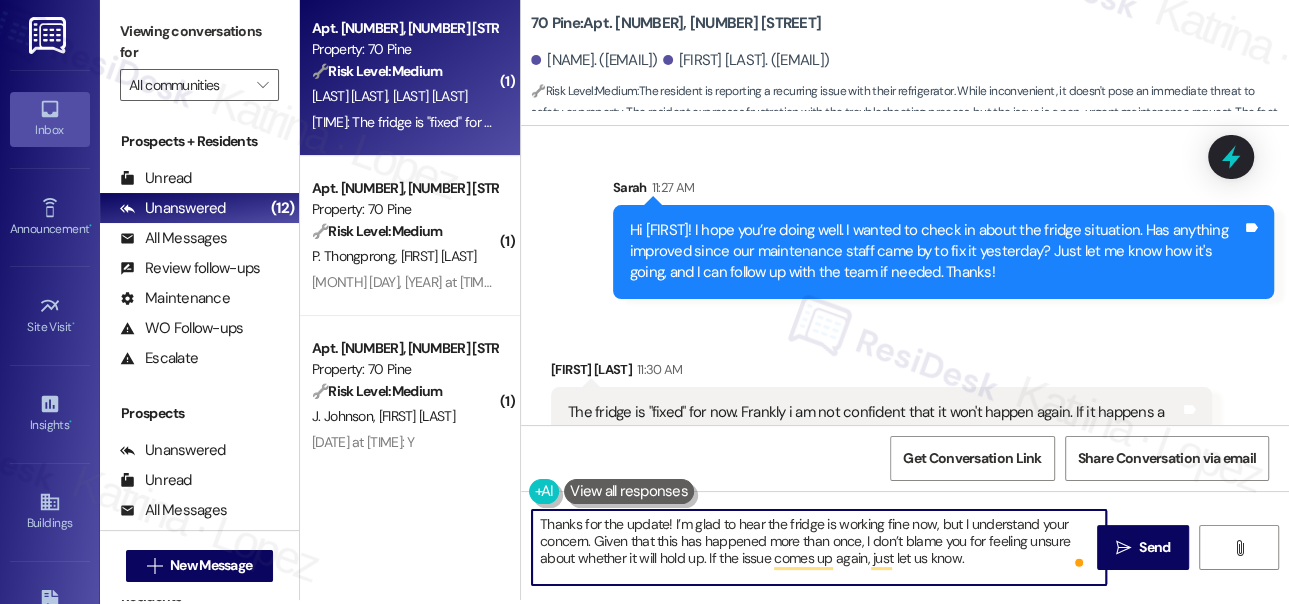 click on "Thanks for the update! I’m glad to hear the fridge is working fine now, but I understand your concern. Given that this has happened more than once, I don’t blame you for feeling unsure about whether it will hold up. If the issue comes up again, just let us know." at bounding box center (819, 547) 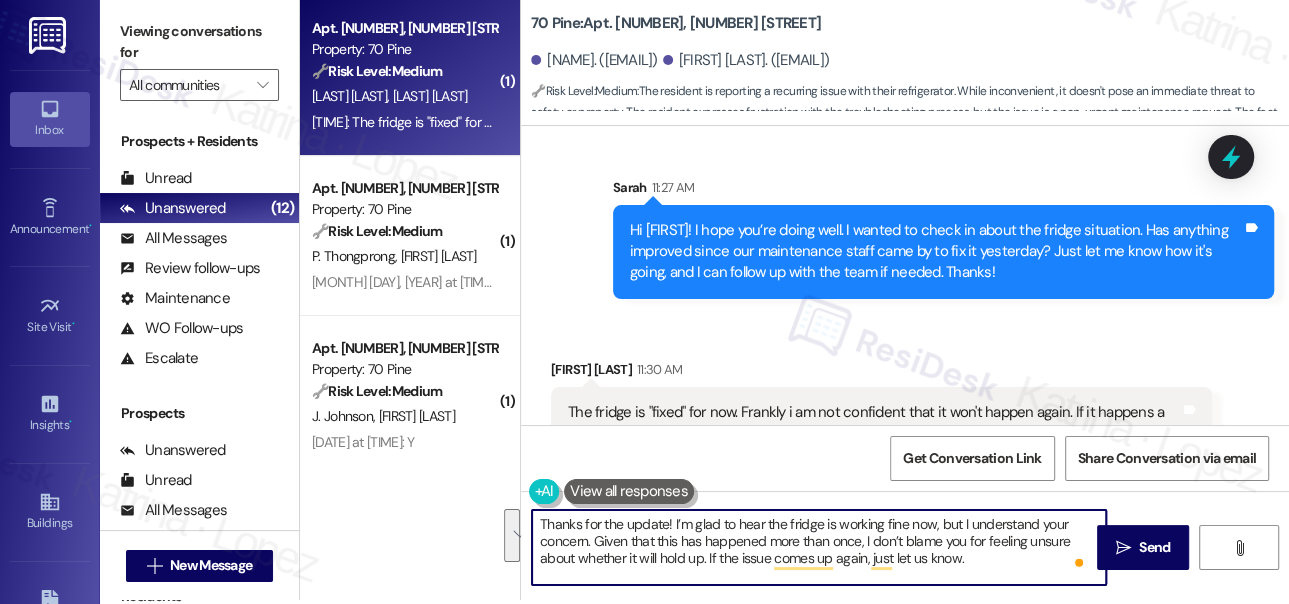 click on "Thanks for the update! I’m glad to hear the fridge is working fine now, but I understand your concern. Given that this has happened more than once, I don’t blame you for feeling unsure about whether it will hold up. If the issue comes up again, just let us know." at bounding box center [819, 547] 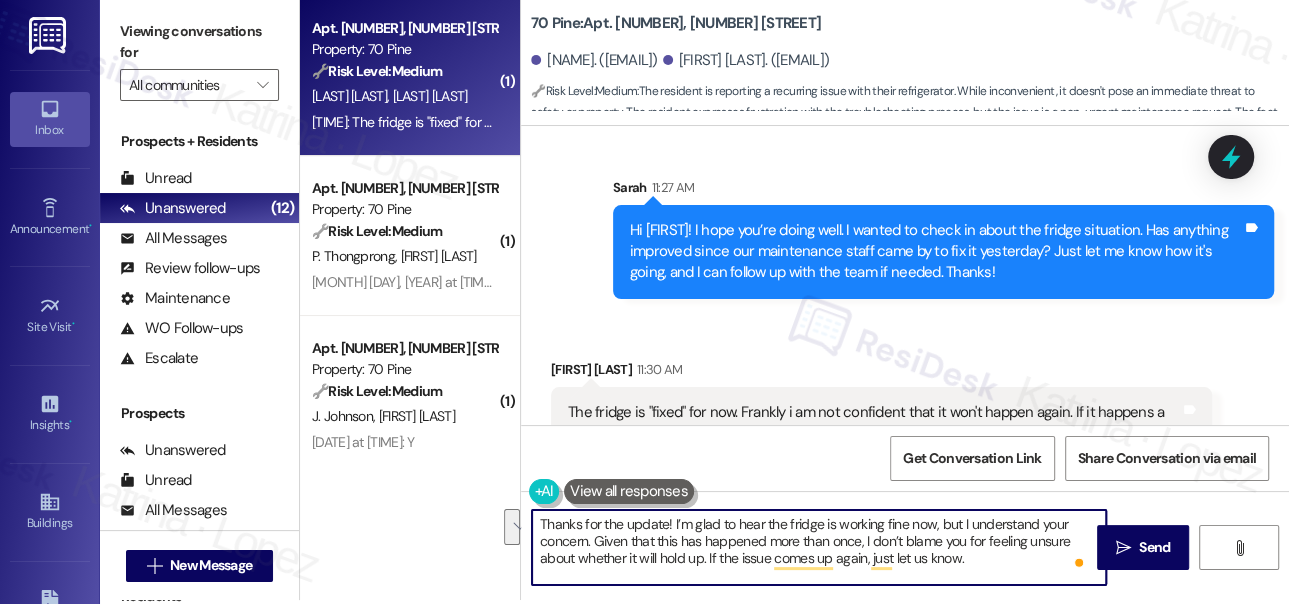 click on "Thanks for the update! I’m glad to hear the fridge is working fine now, but I understand your concern. Given that this has happened more than once, I don’t blame you for feeling unsure about whether it will hold up. If the issue comes up again, just let us know." at bounding box center [819, 547] 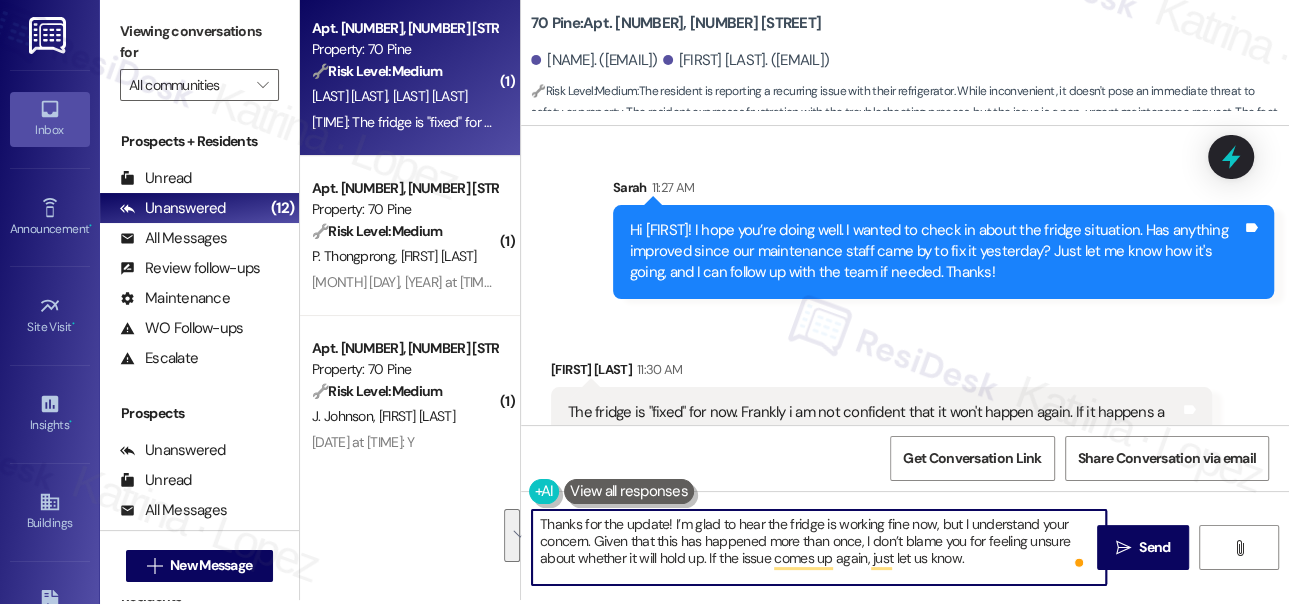click on "Thanks for the update! I’m glad to hear the fridge is working fine now, but I understand your concern. Given that this has happened more than once, I don’t blame you for feeling unsure about whether it will hold up. If the issue comes up again, just let us know." at bounding box center [819, 547] 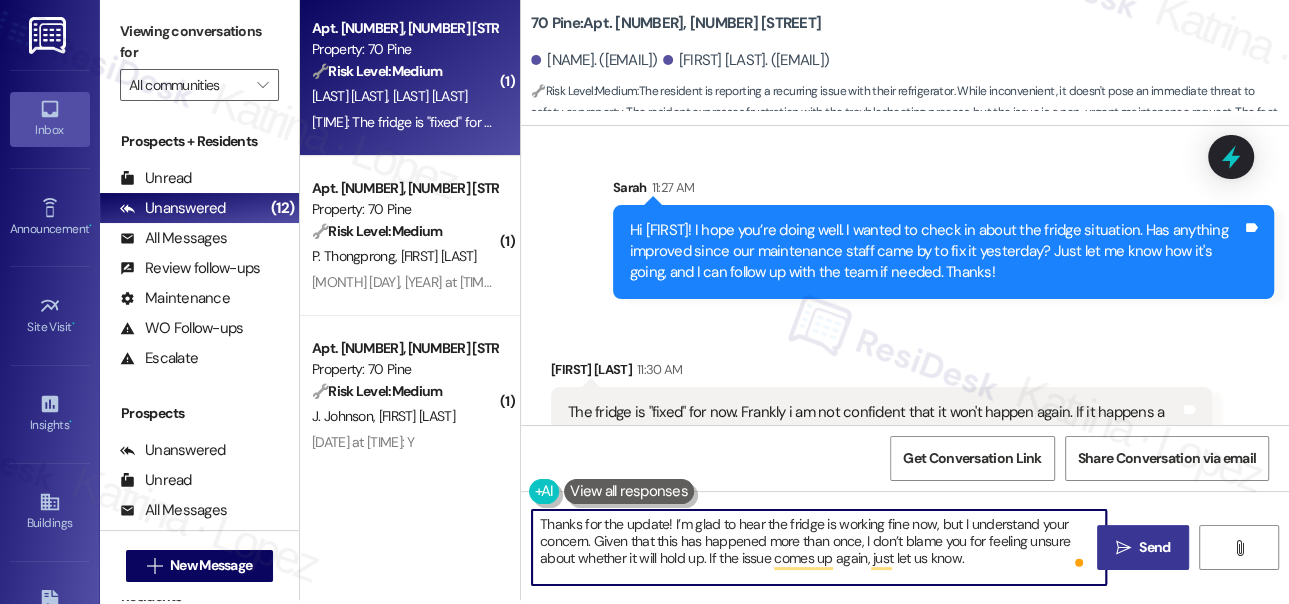 type on "Thanks for the update! I’m glad to hear the fridge is working fine now, but I understand your concern. Given that this has happened more than once, I don’t blame you for feeling unsure about whether it will hold up. If the issue comes up again, just let us know." 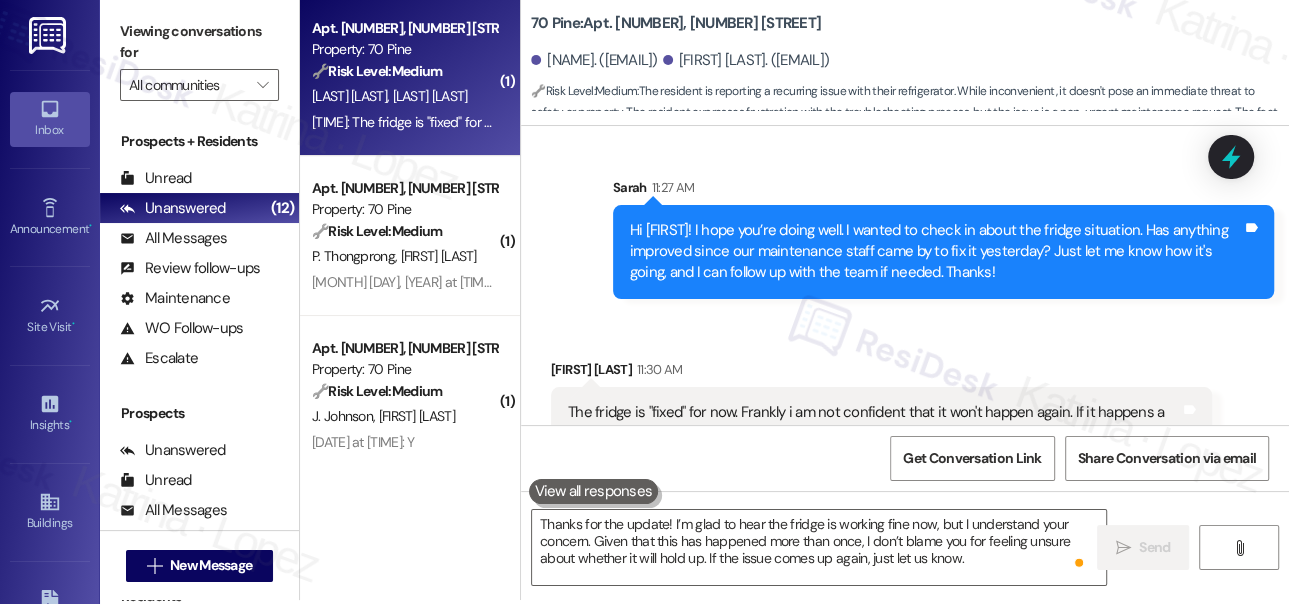 scroll, scrollTop: 17771, scrollLeft: 0, axis: vertical 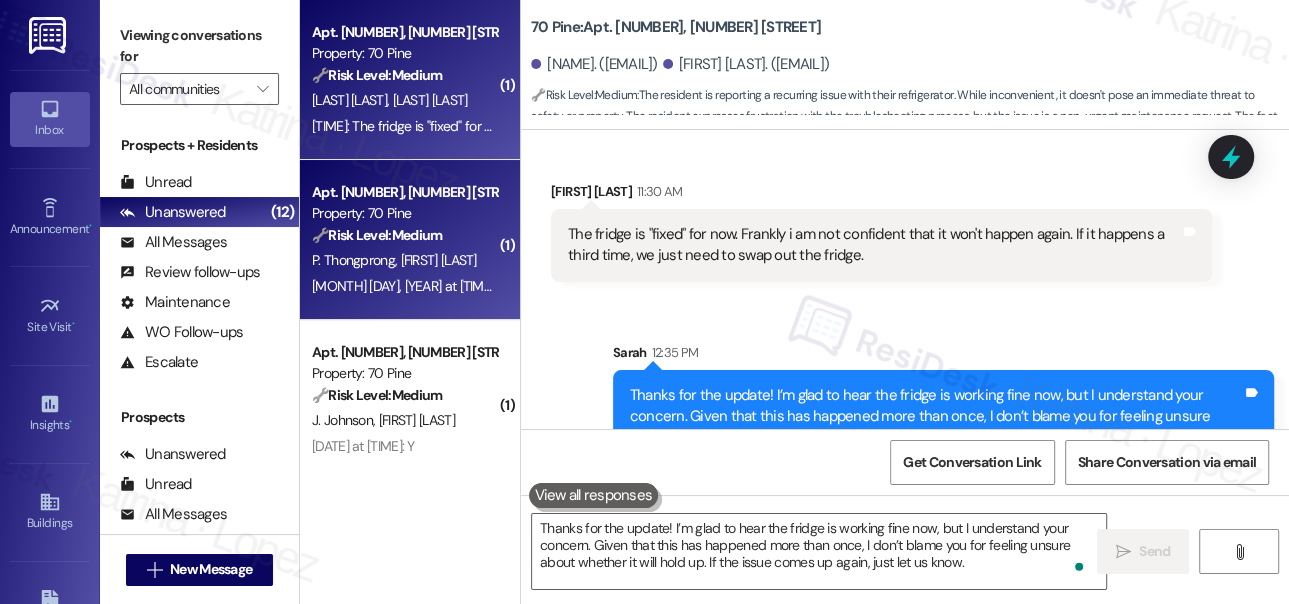 click on "🔧  Risk Level:  Medium The resident responded 'Y' indicating the work order was completed to their satisfaction. This is a standard follow-up and confirmation, indicating successful resolution." at bounding box center [404, 235] 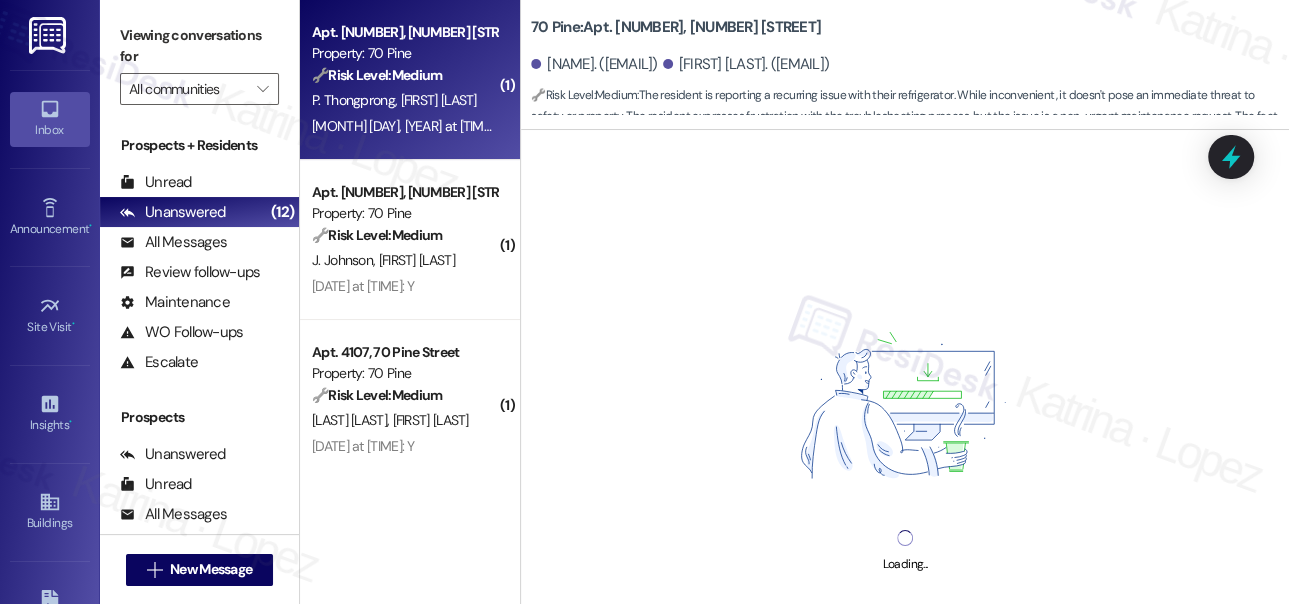 click on "[LAST] [LAST]" at bounding box center (404, 100) 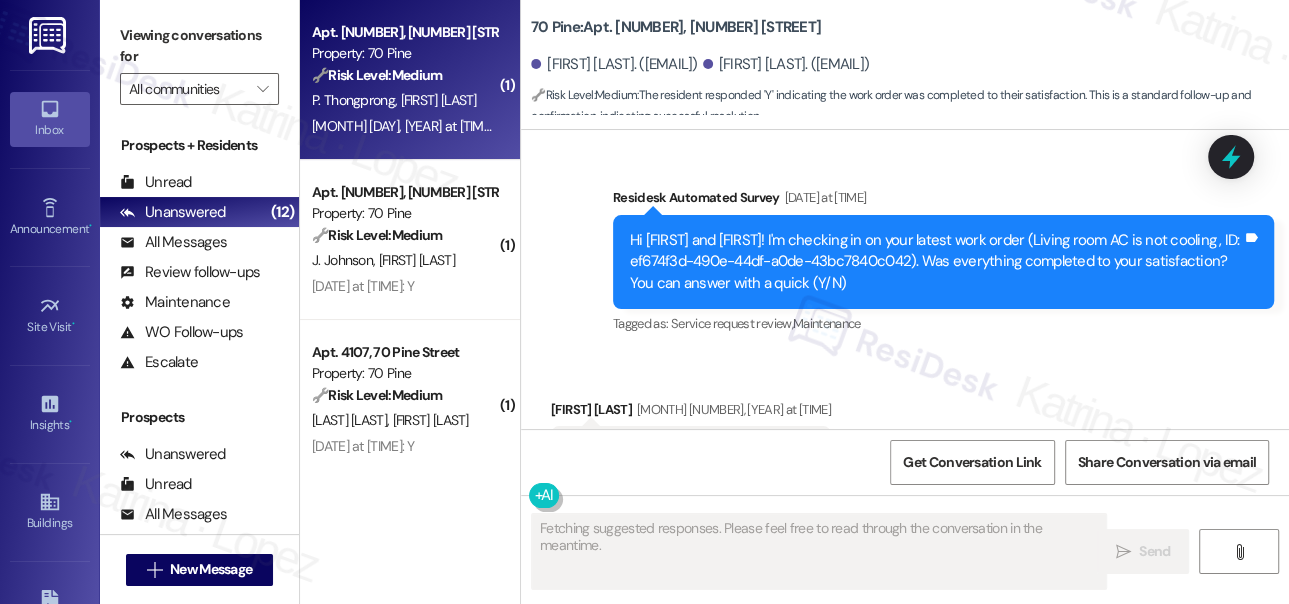 scroll, scrollTop: 3320, scrollLeft: 0, axis: vertical 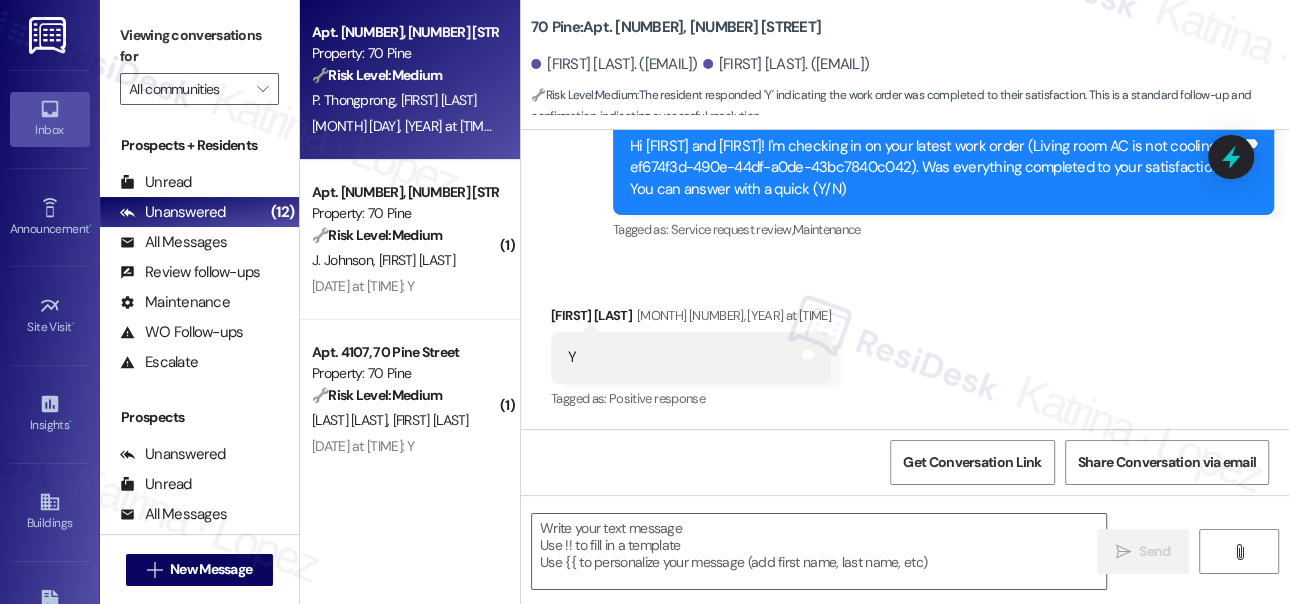 click on "Viewing conversations for All communities " at bounding box center (199, 62) 